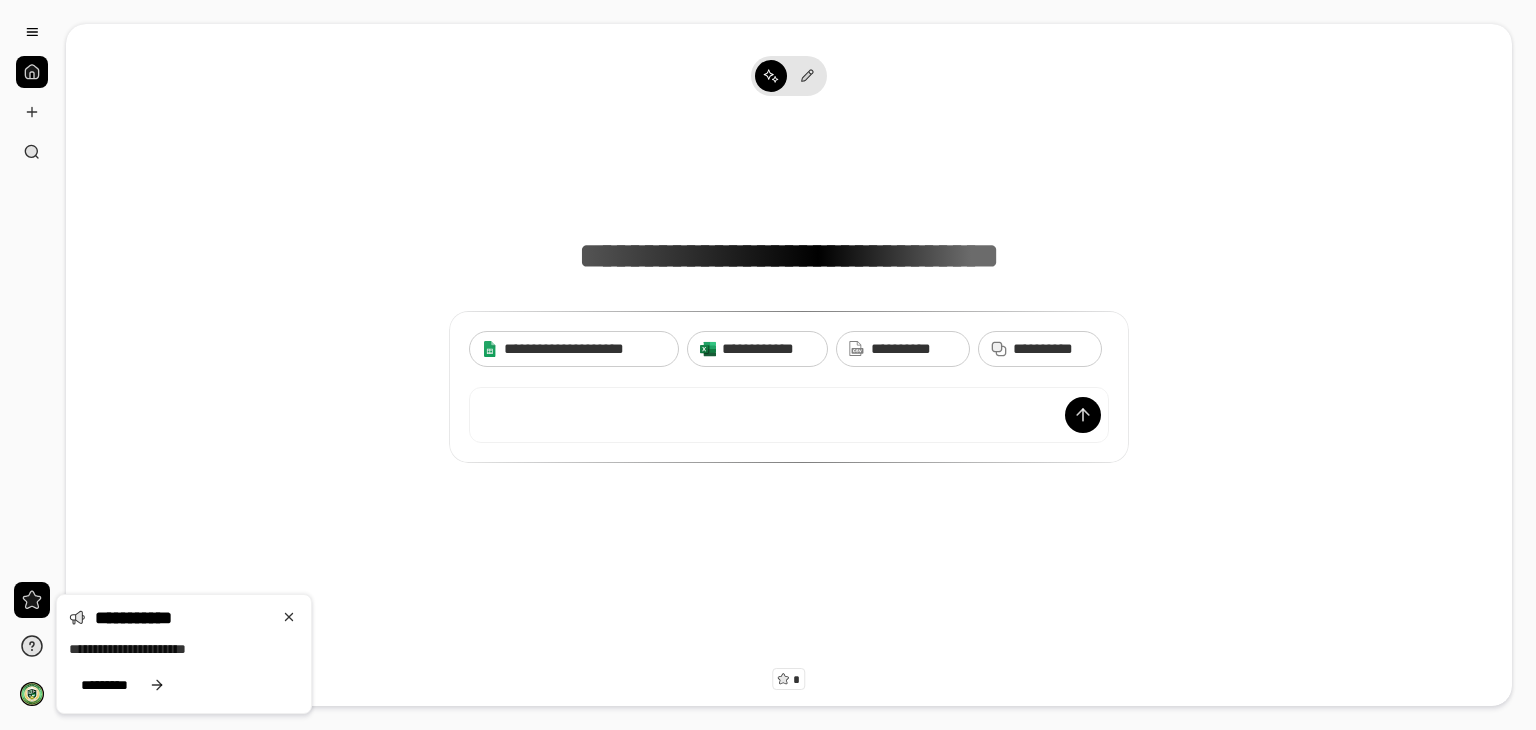 scroll, scrollTop: 0, scrollLeft: 0, axis: both 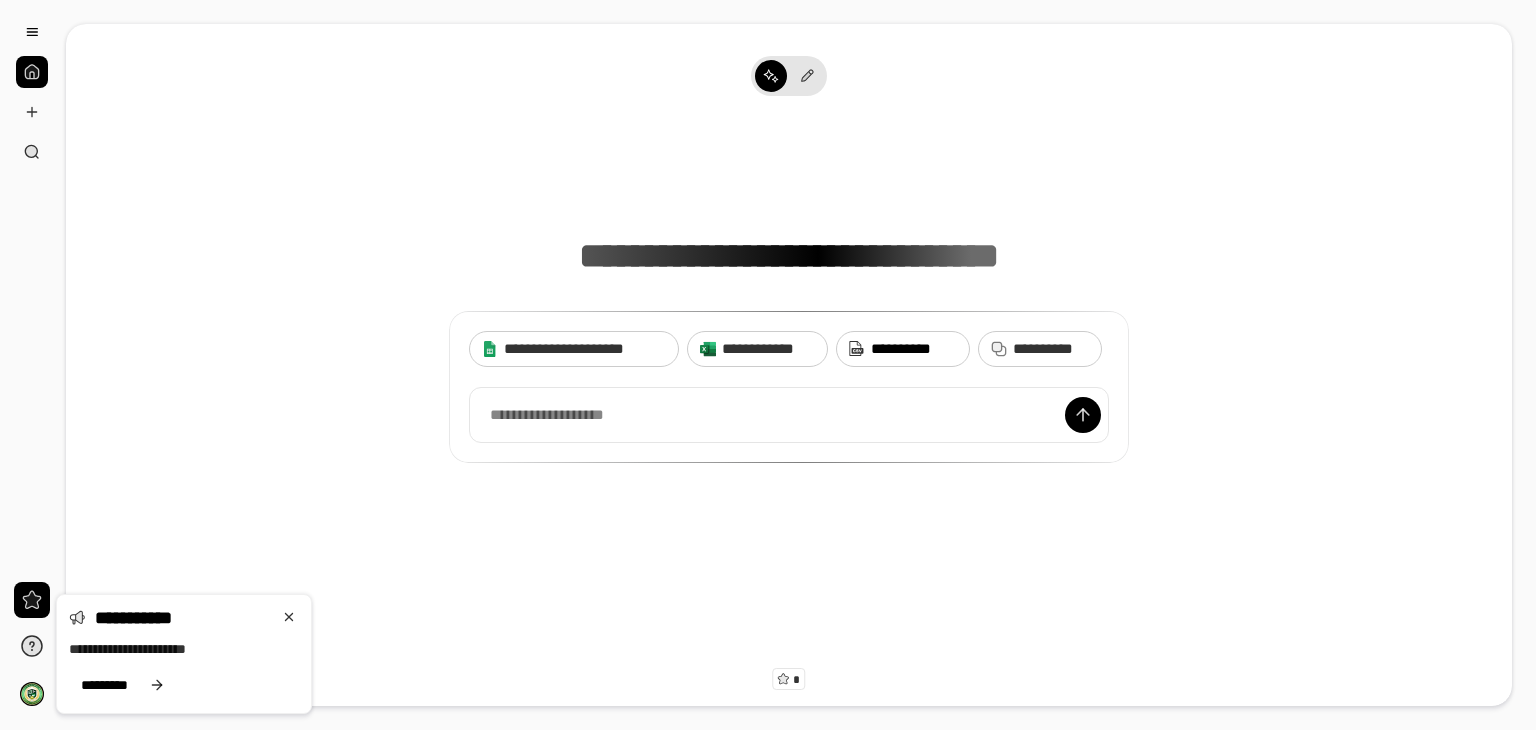 click on "**********" at bounding box center (903, 349) 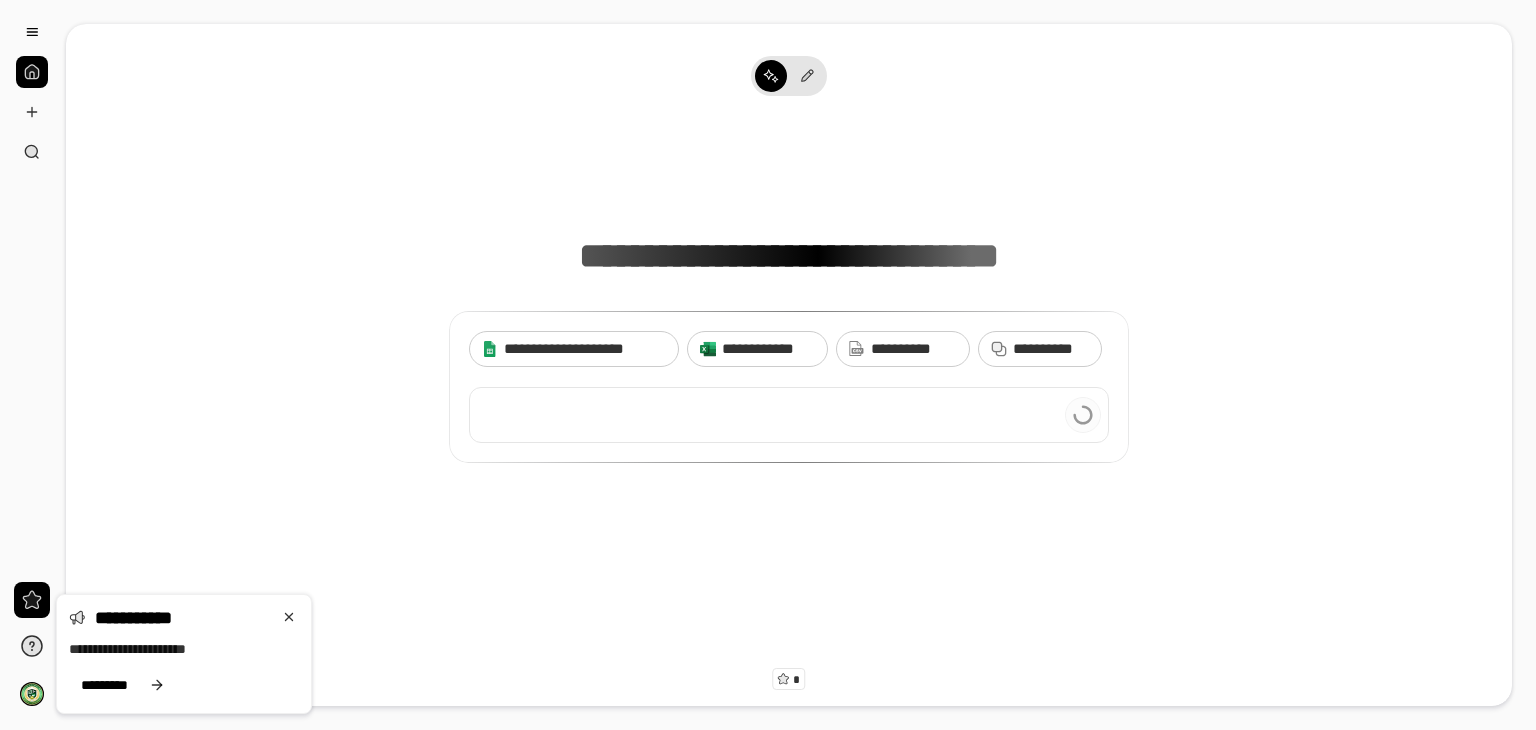 click at bounding box center (789, 415) 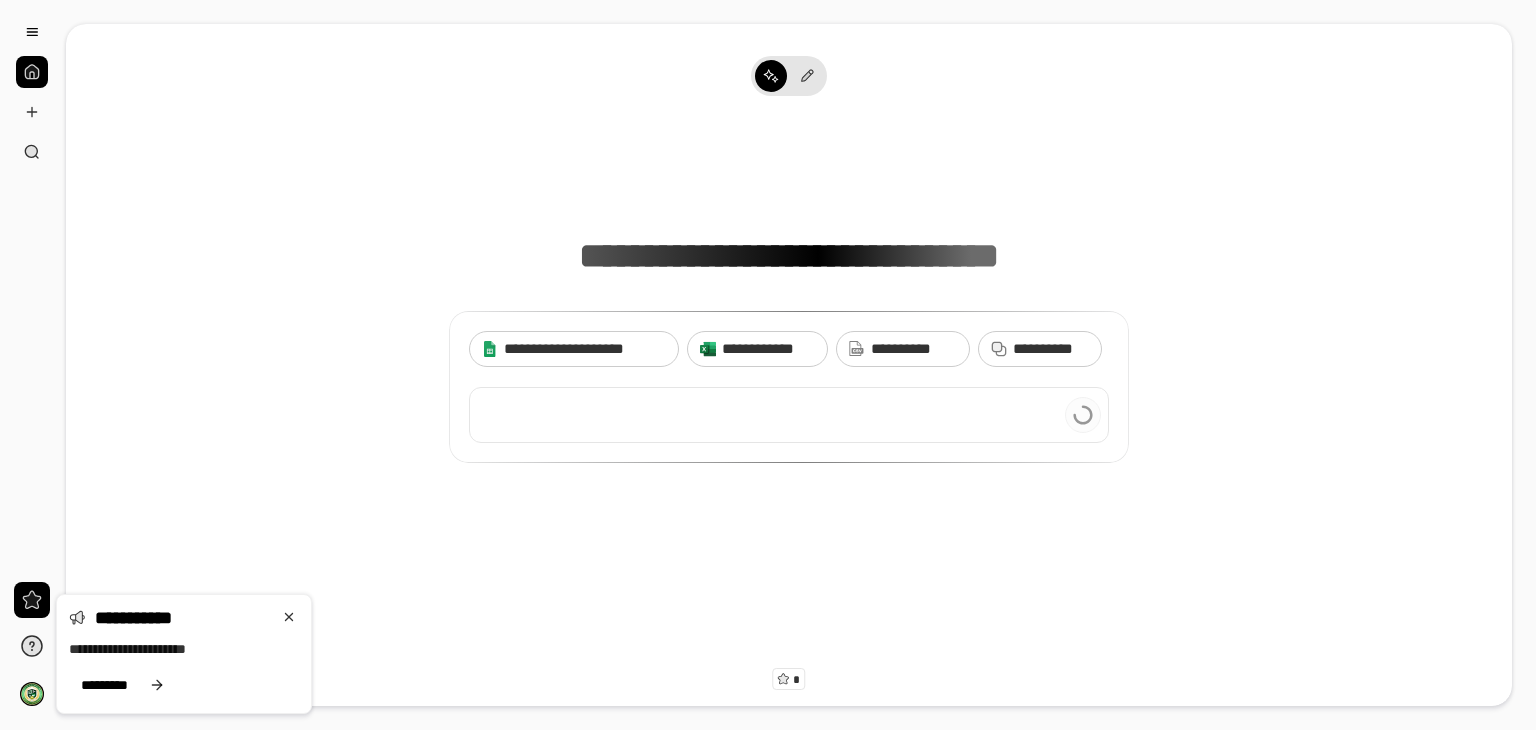 type 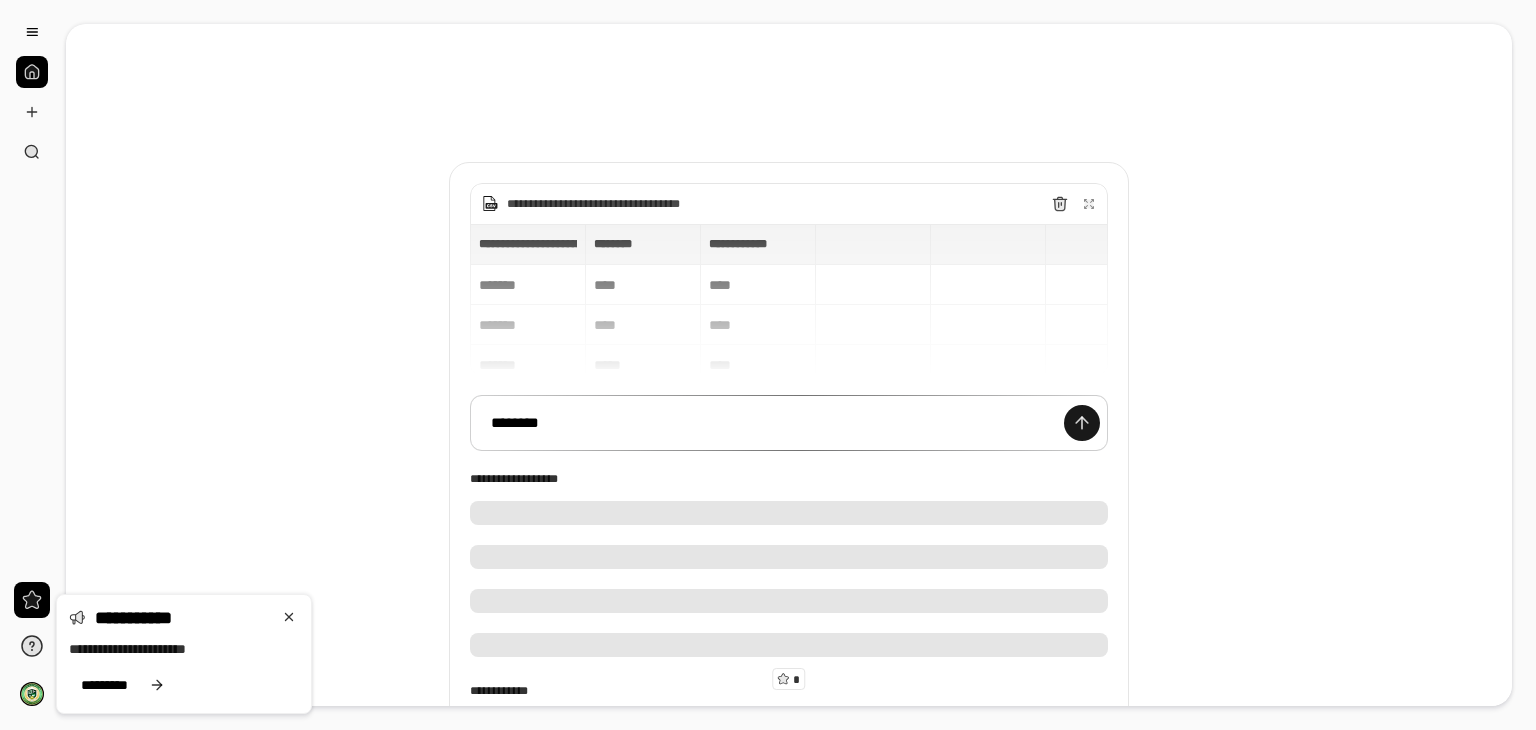 click at bounding box center (1082, 423) 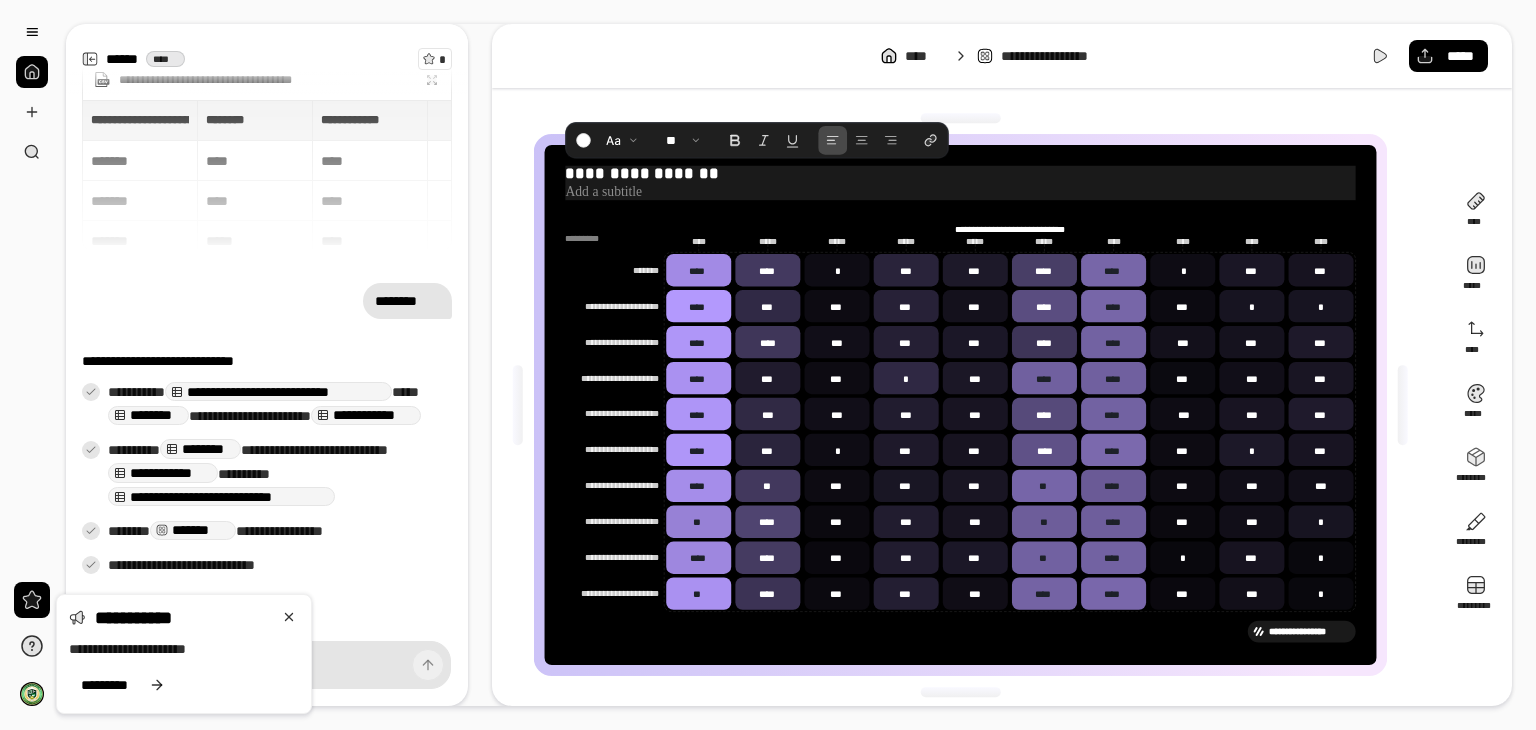 click on "**********" at bounding box center (960, 175) 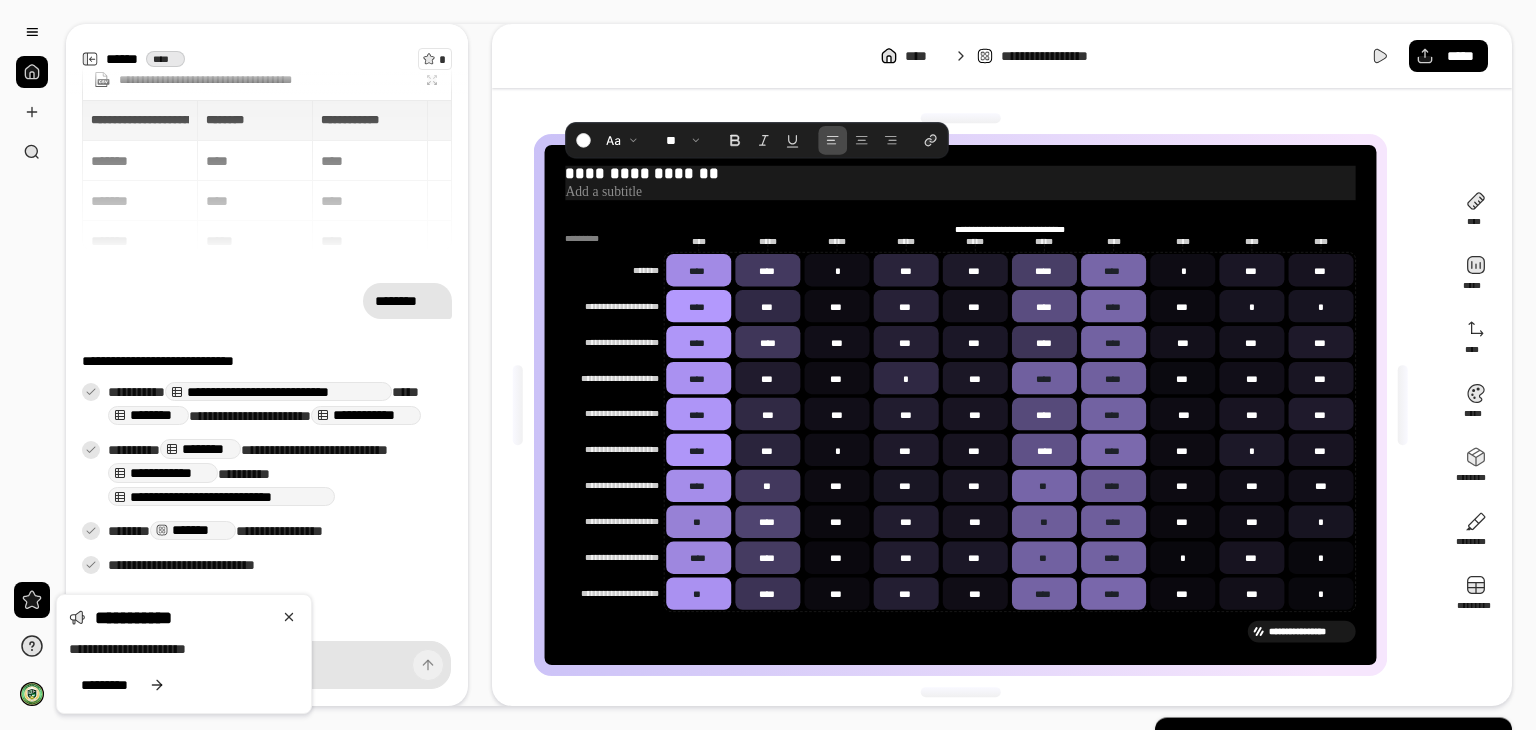 click on "**********" at bounding box center [960, 175] 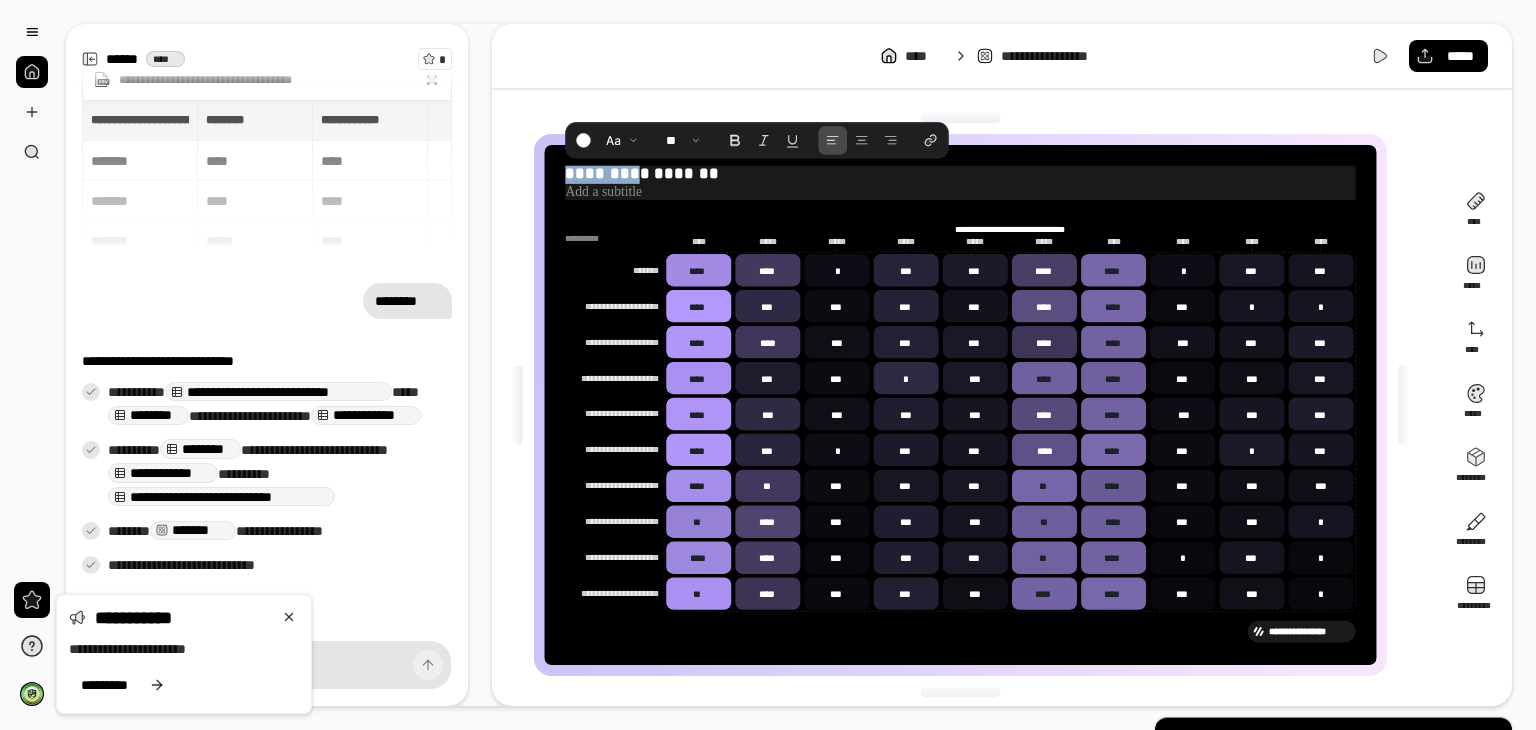 click on "**********" at bounding box center [960, 175] 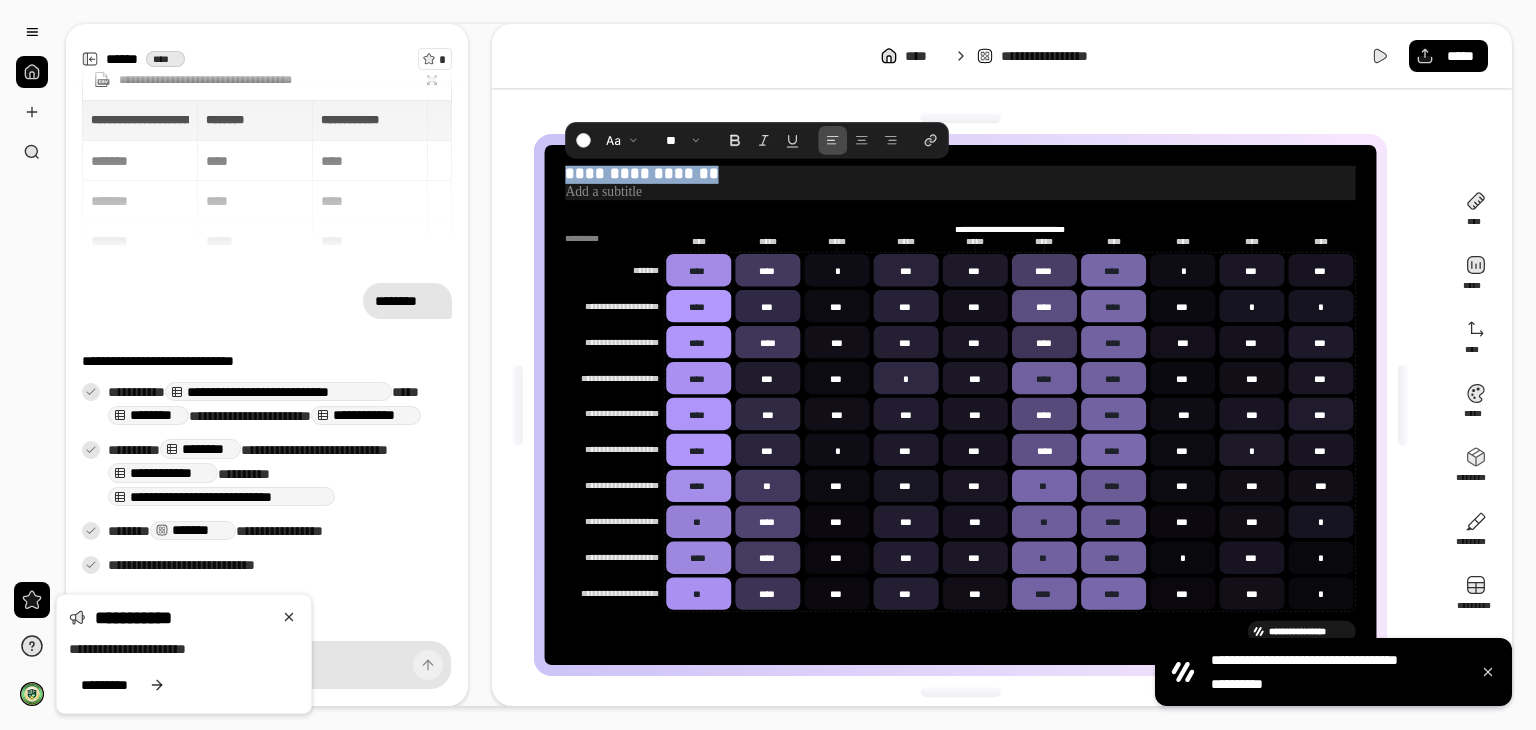 click on "**********" at bounding box center (960, 175) 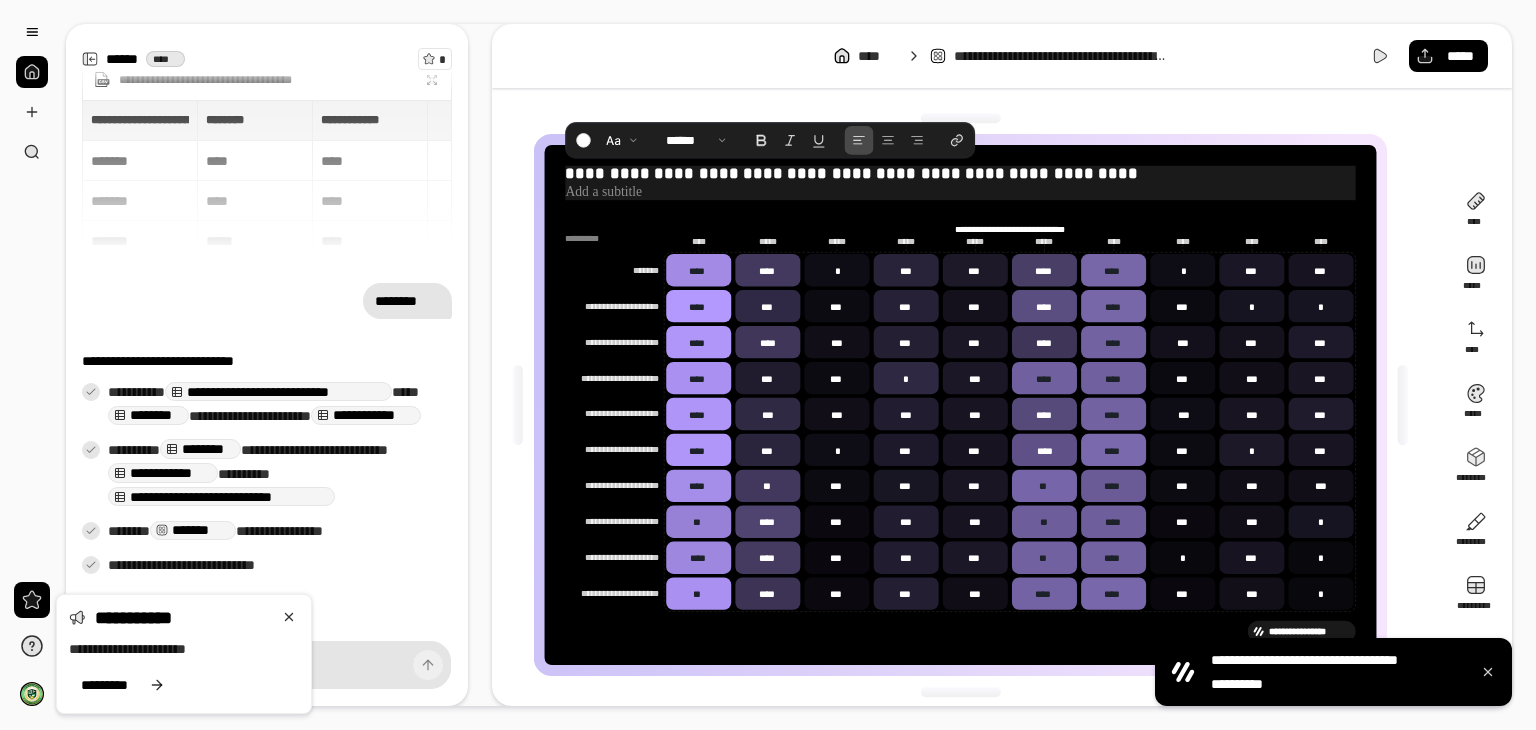 click at bounding box center [960, 192] 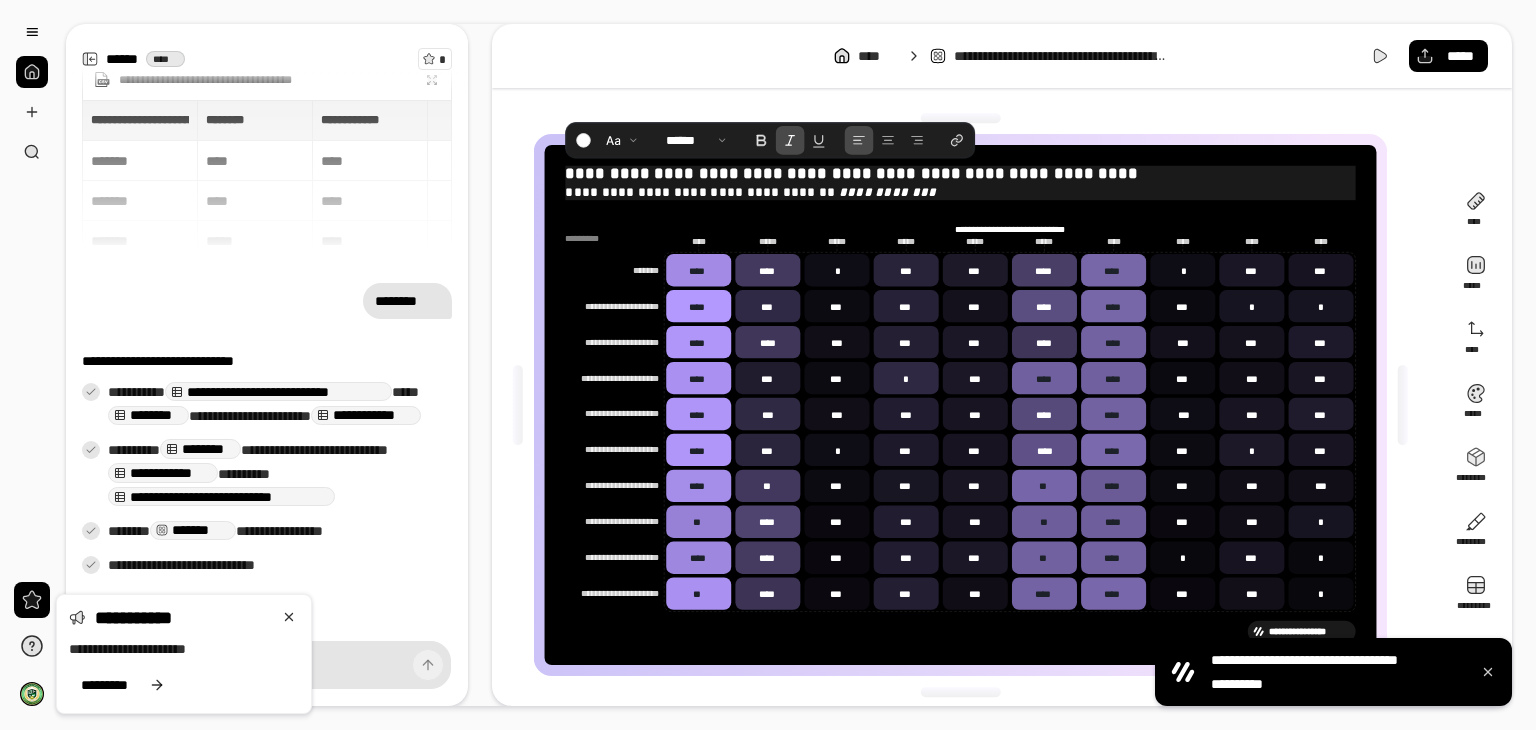 click on "**********" at bounding box center [887, 192] 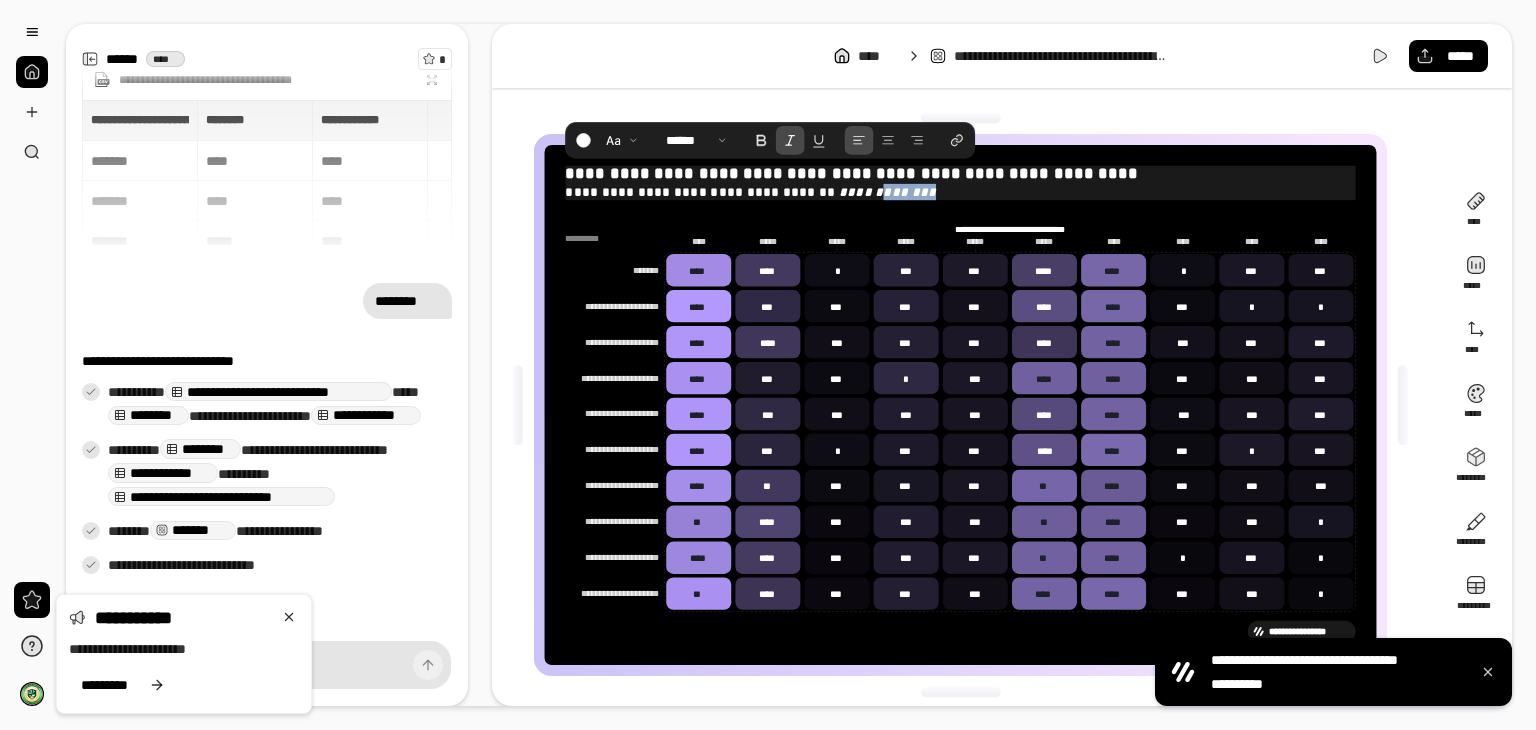 click on "**********" at bounding box center (887, 192) 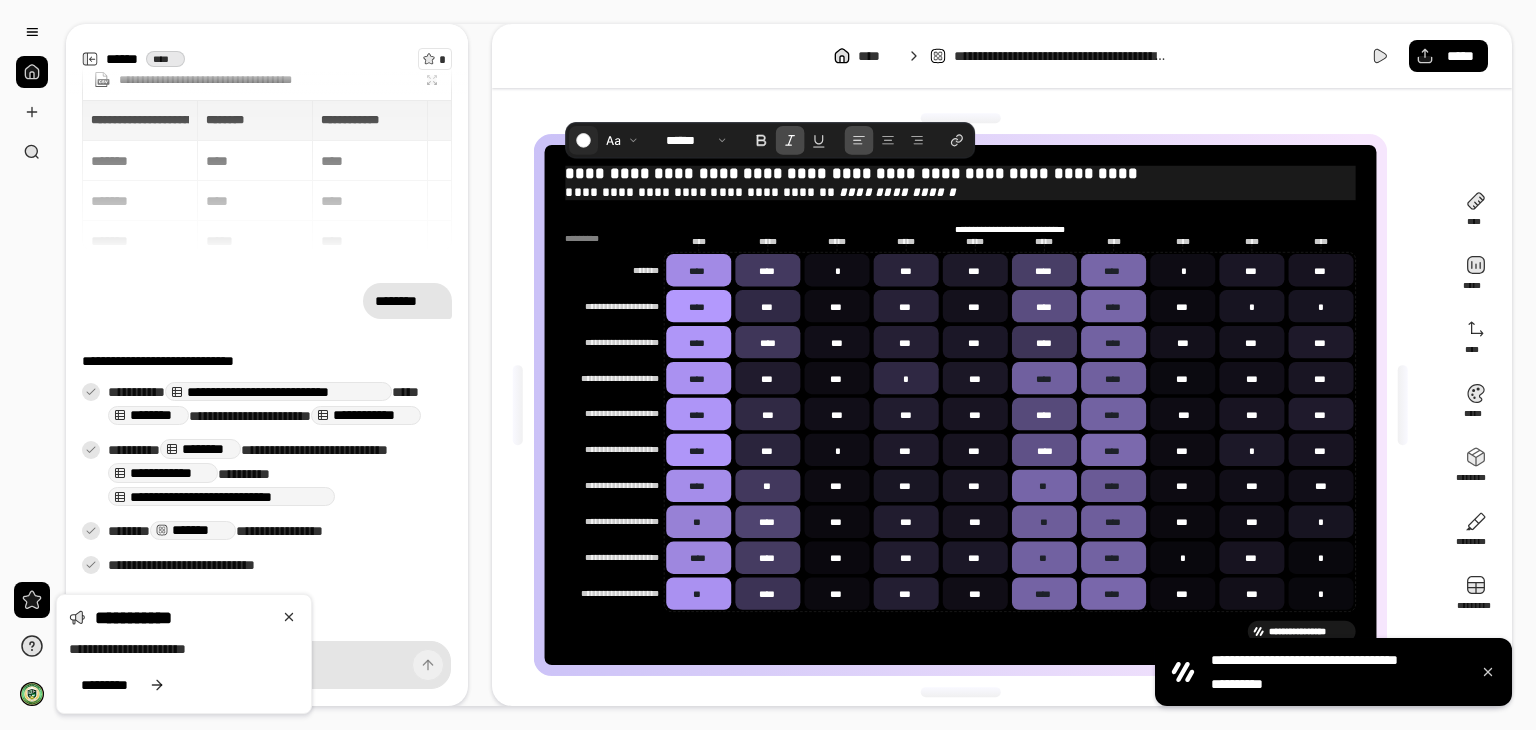 click at bounding box center (583, 140) 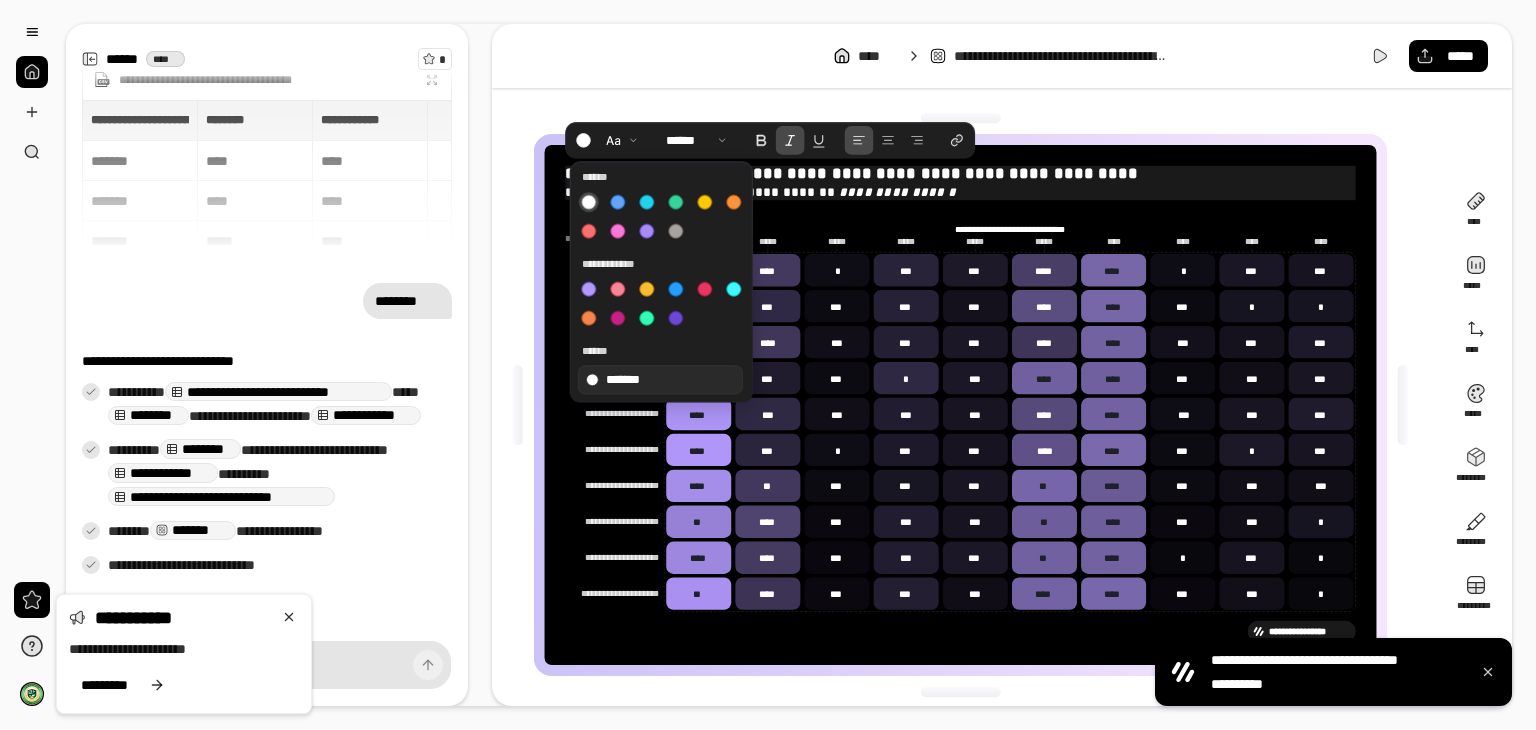 click on "**********" at bounding box center [960, 175] 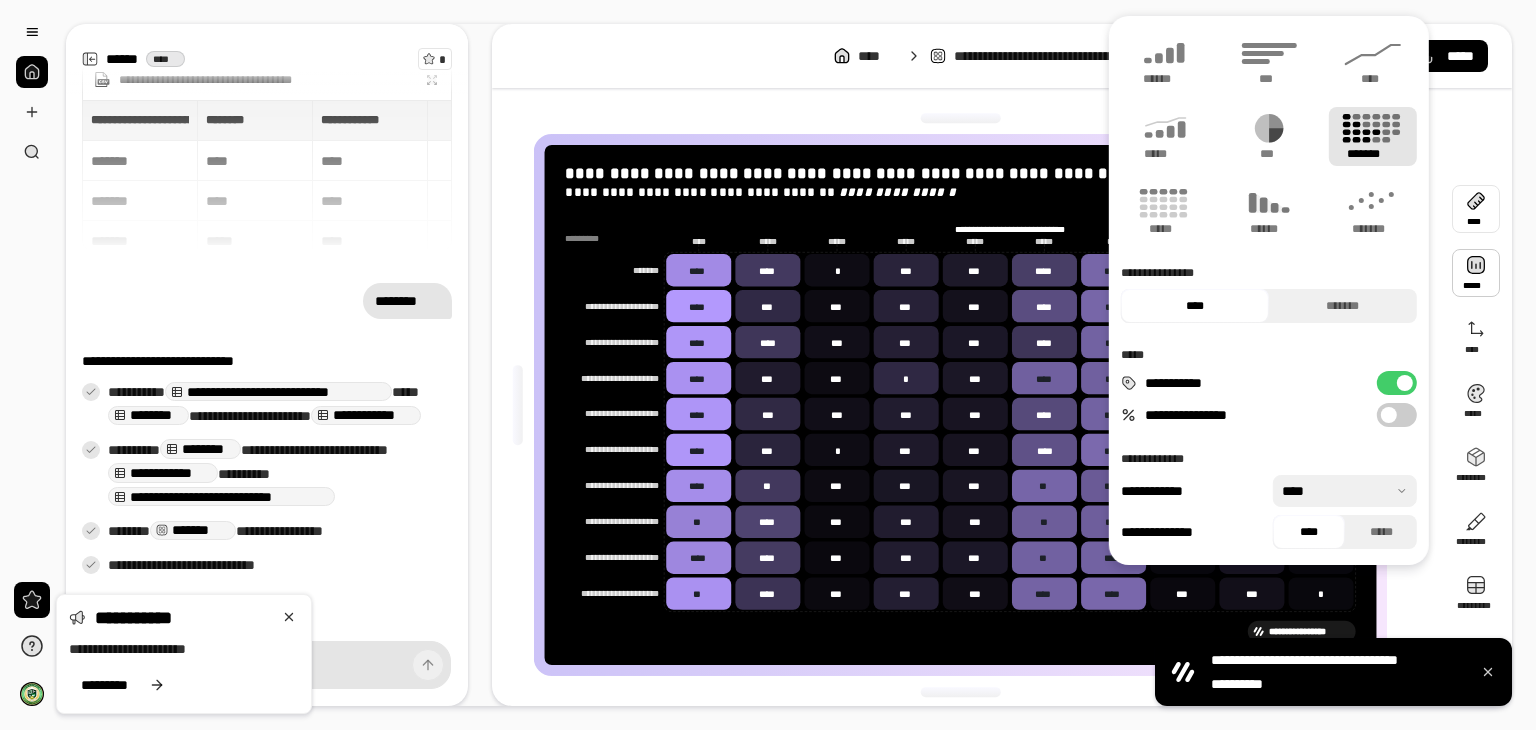 drag, startPoint x: 1472, startPoint y: 291, endPoint x: 1463, endPoint y: 221, distance: 70.5762 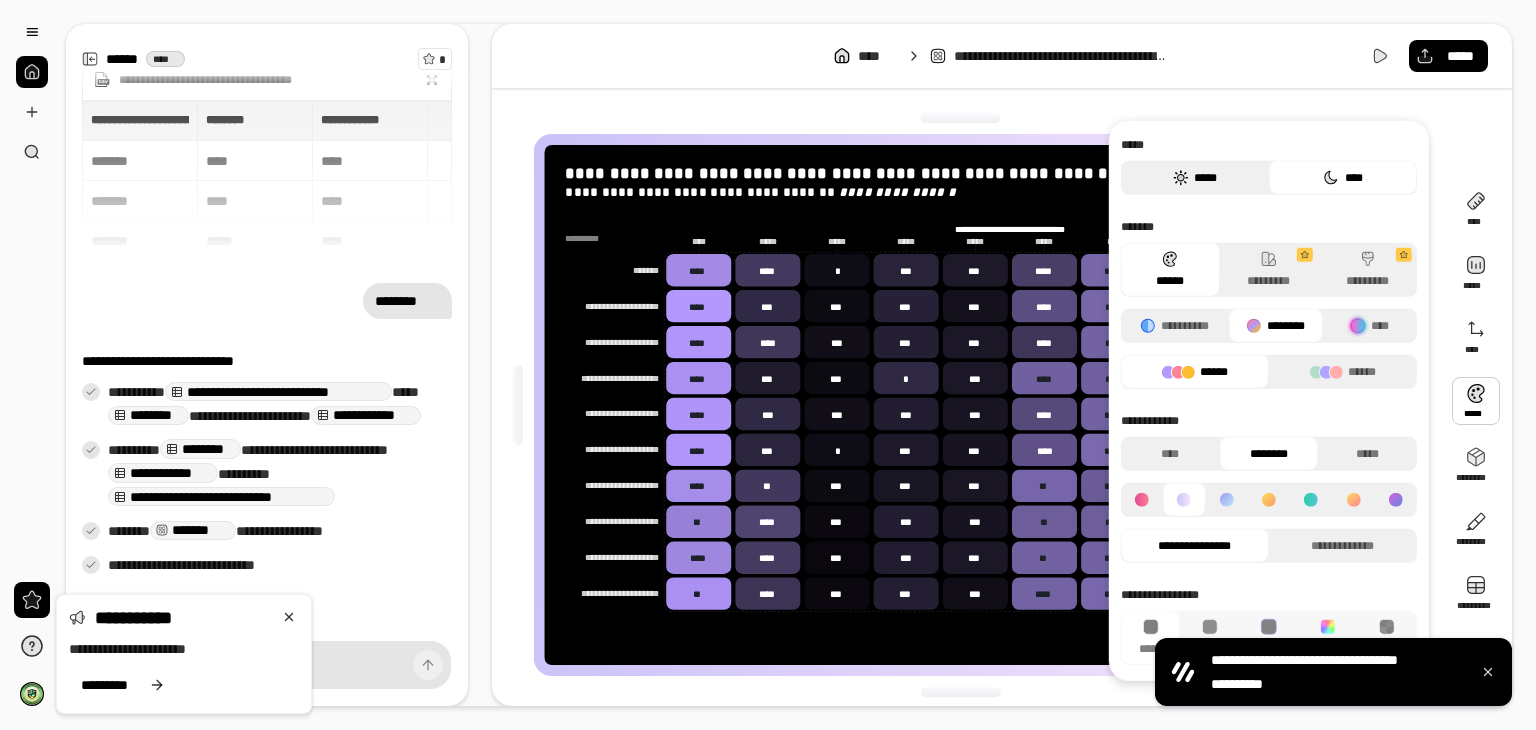 click on "*****" at bounding box center (1195, 178) 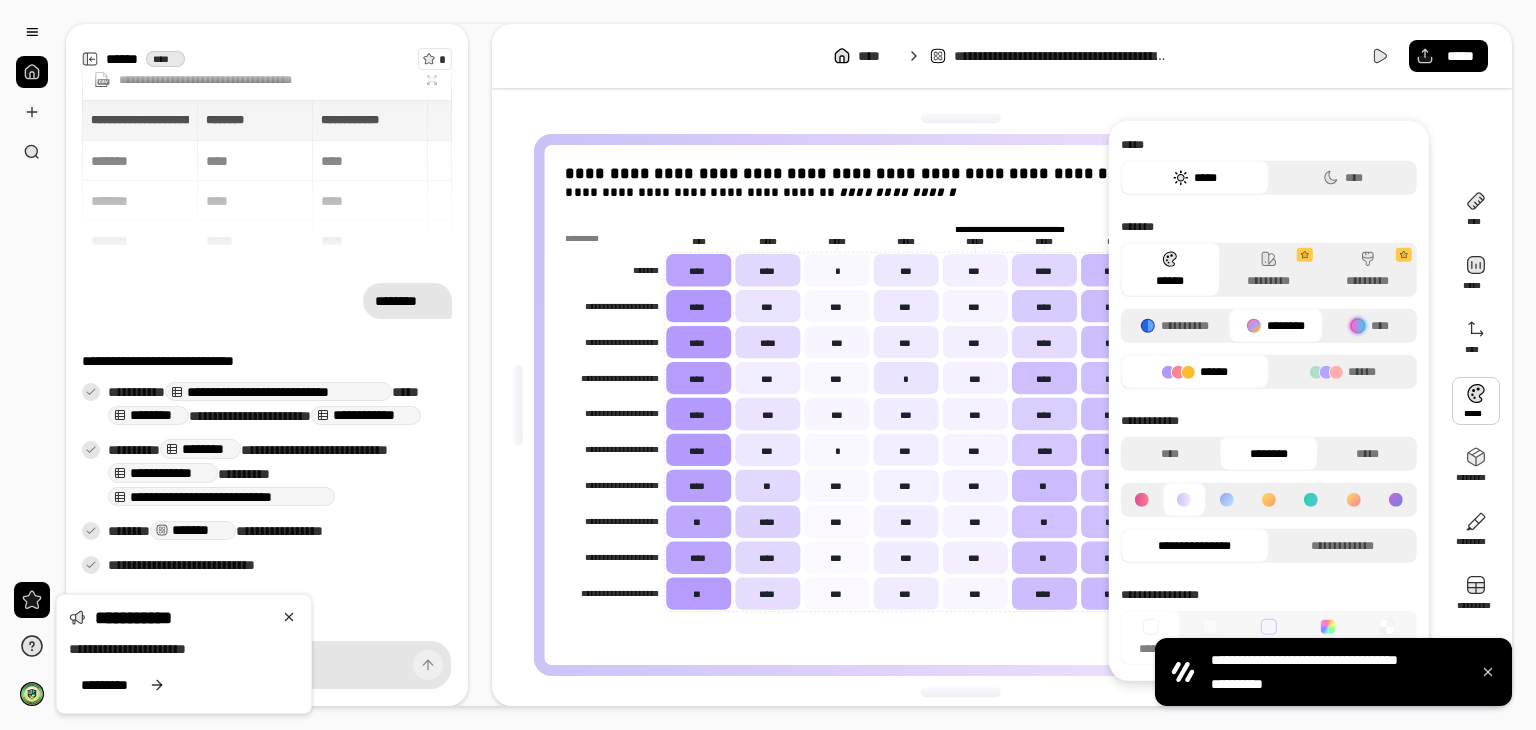 click at bounding box center (1142, 500) 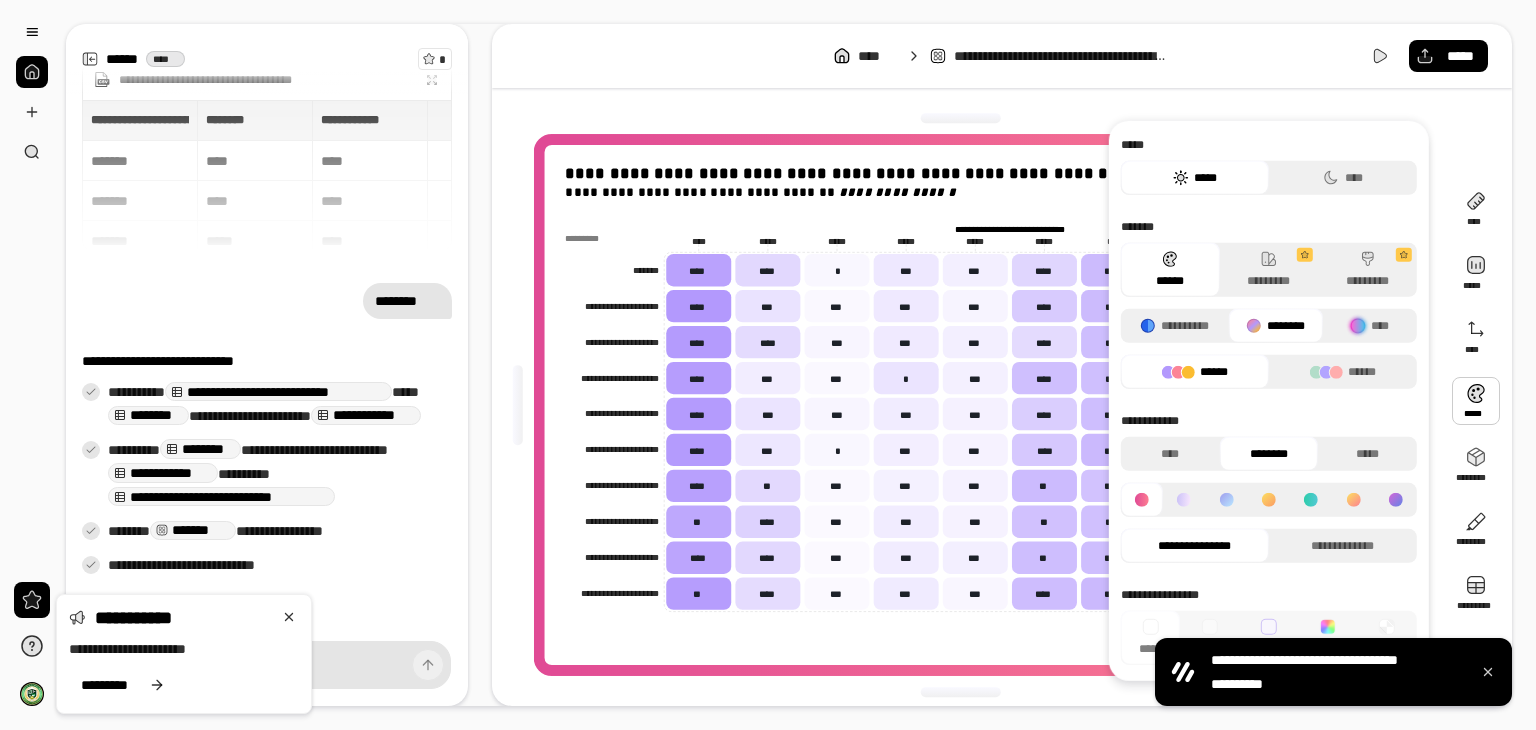 click at bounding box center (1142, 500) 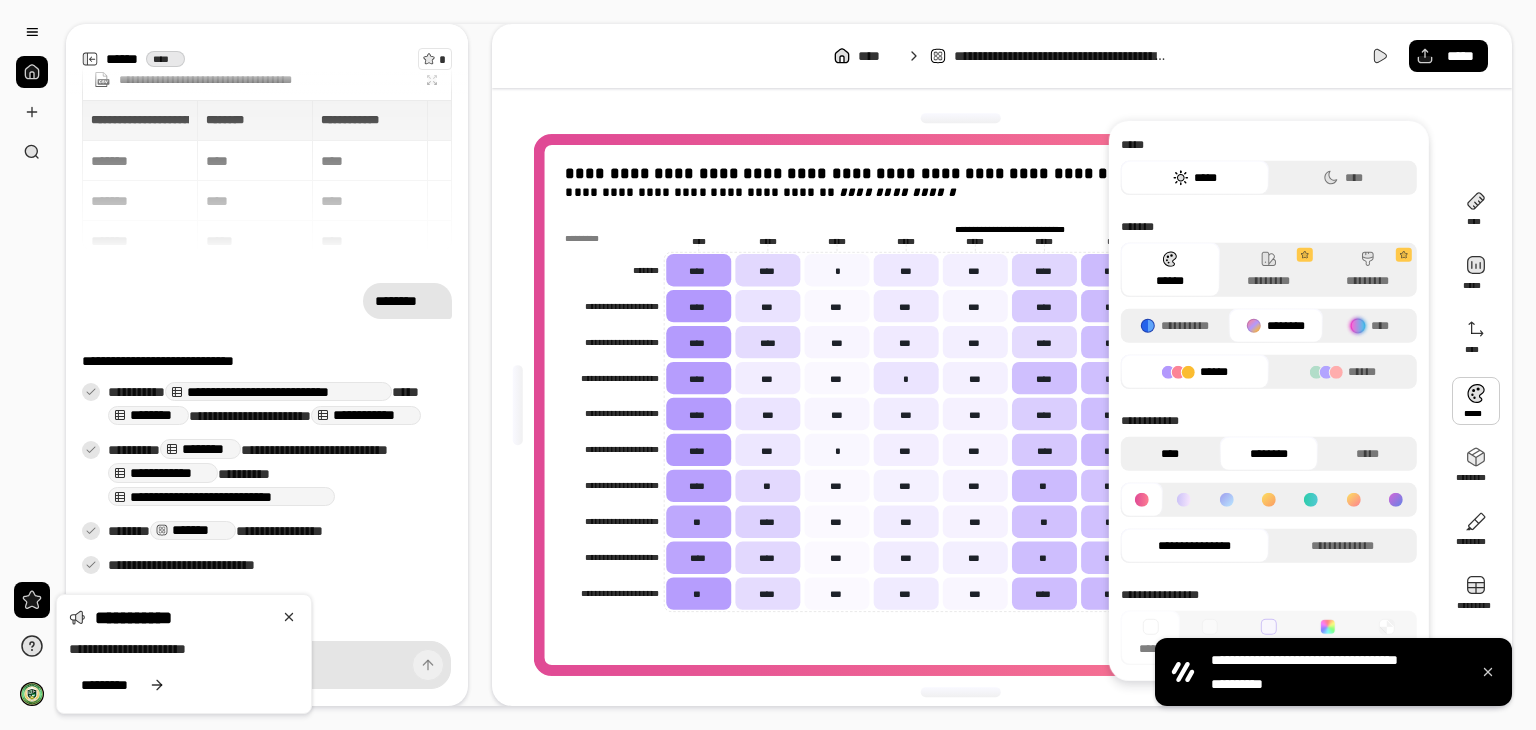 click on "****" at bounding box center (1170, 454) 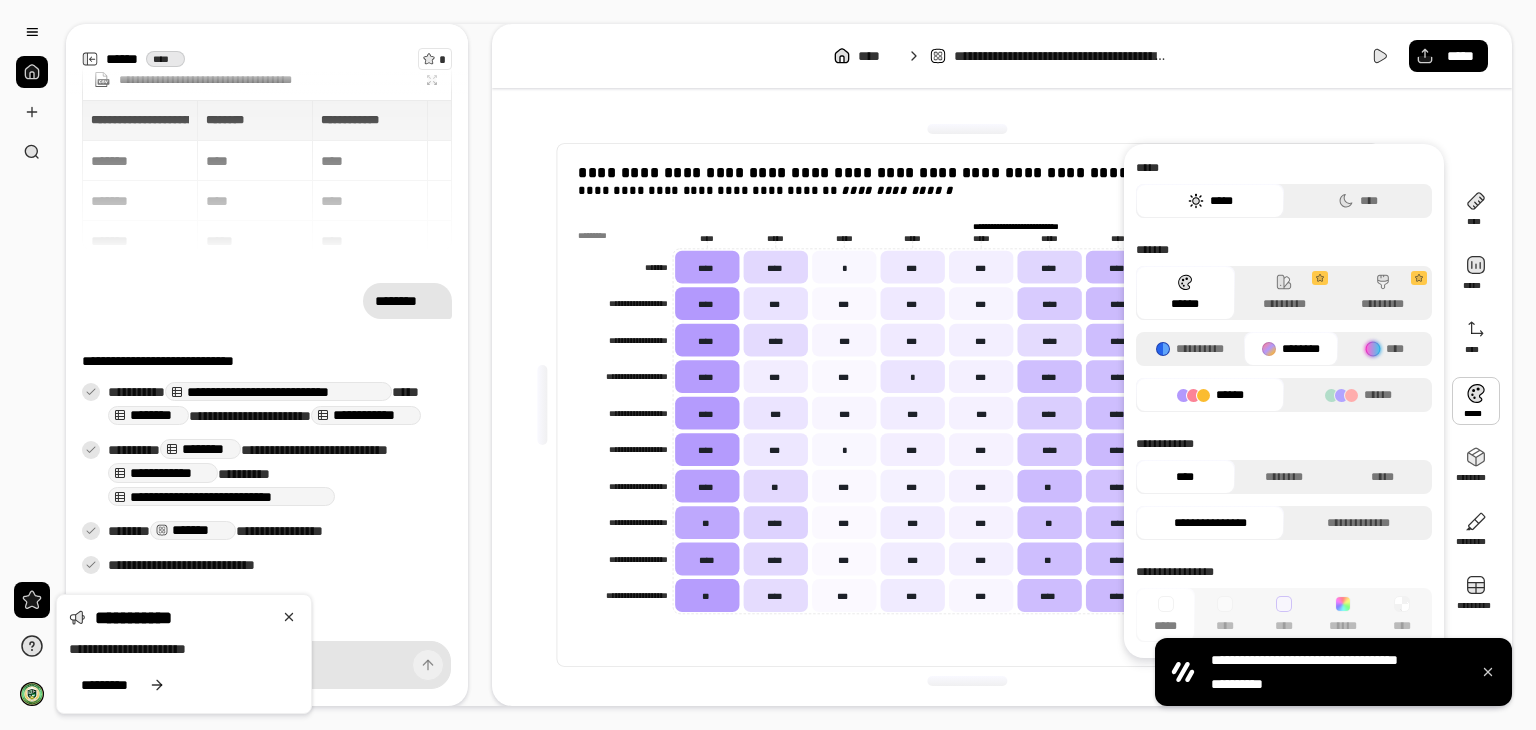 click on "******" at bounding box center [1210, 395] 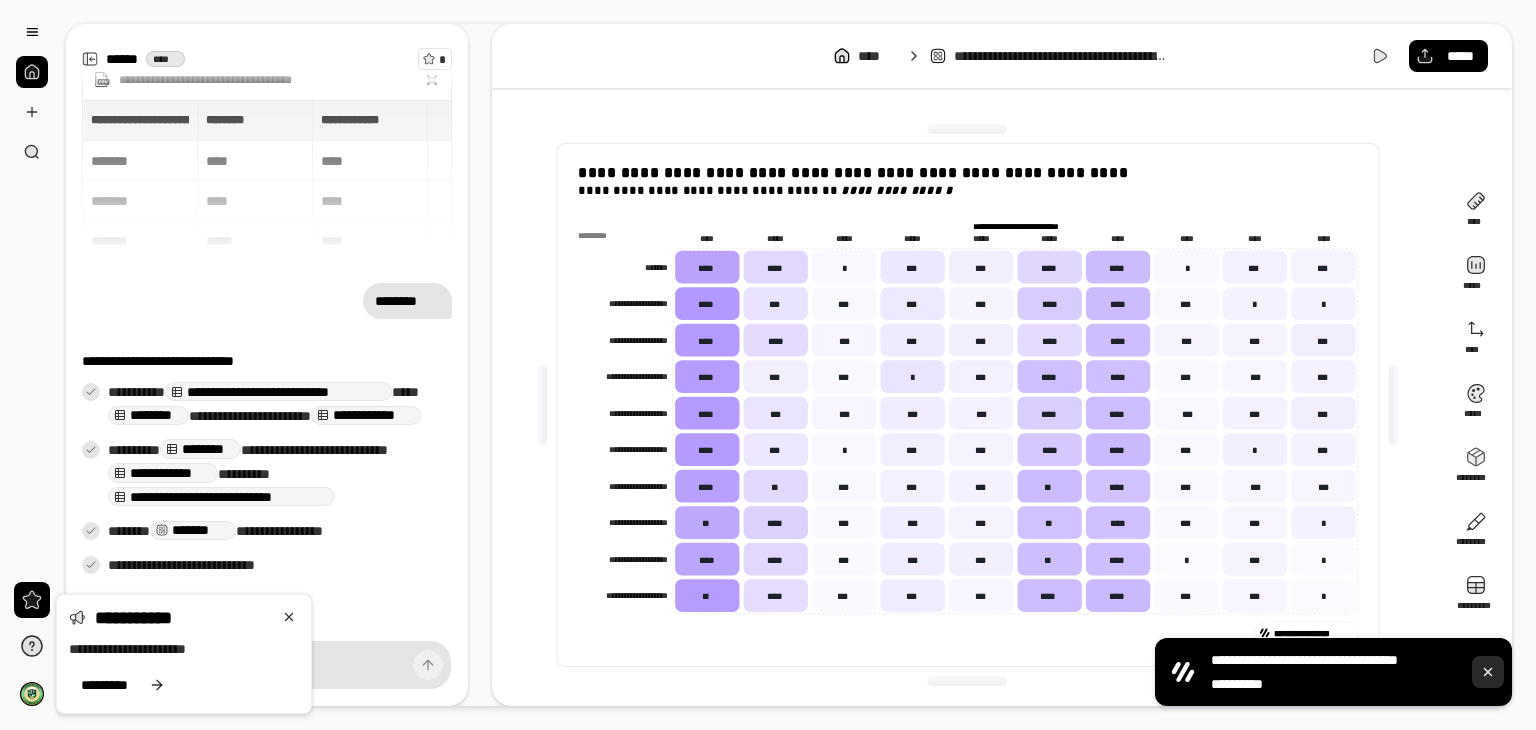 click at bounding box center [1488, 672] 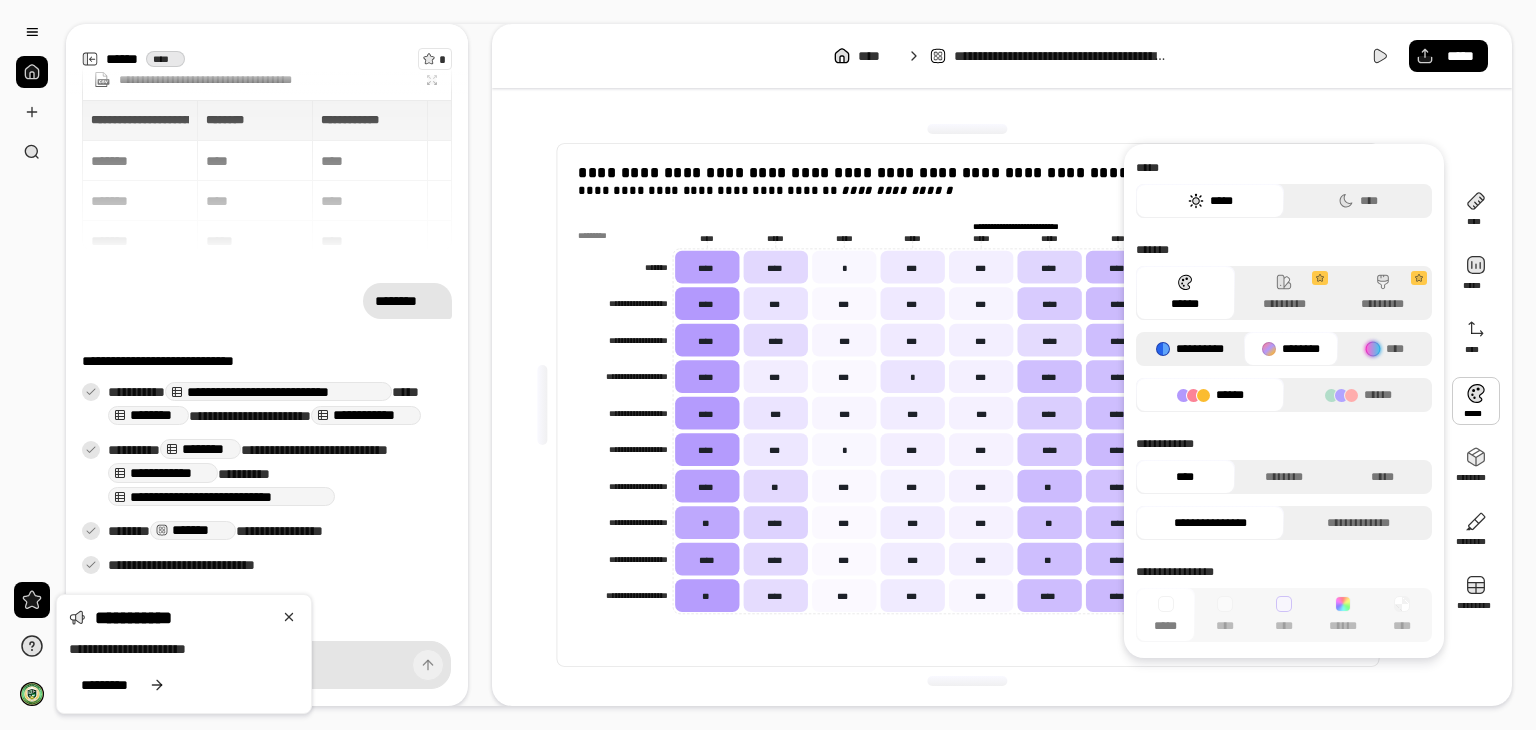 click on "**********" at bounding box center (1190, 349) 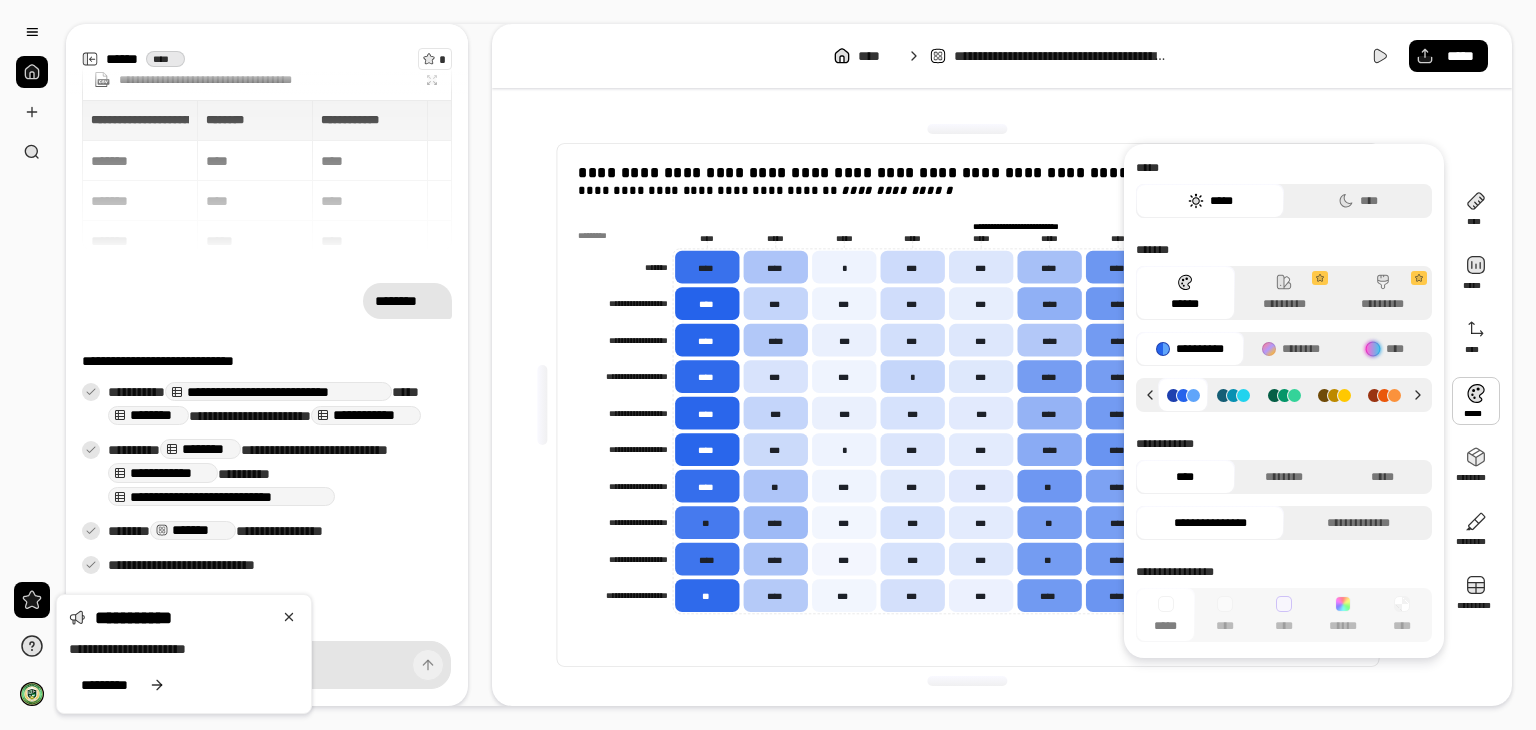 click 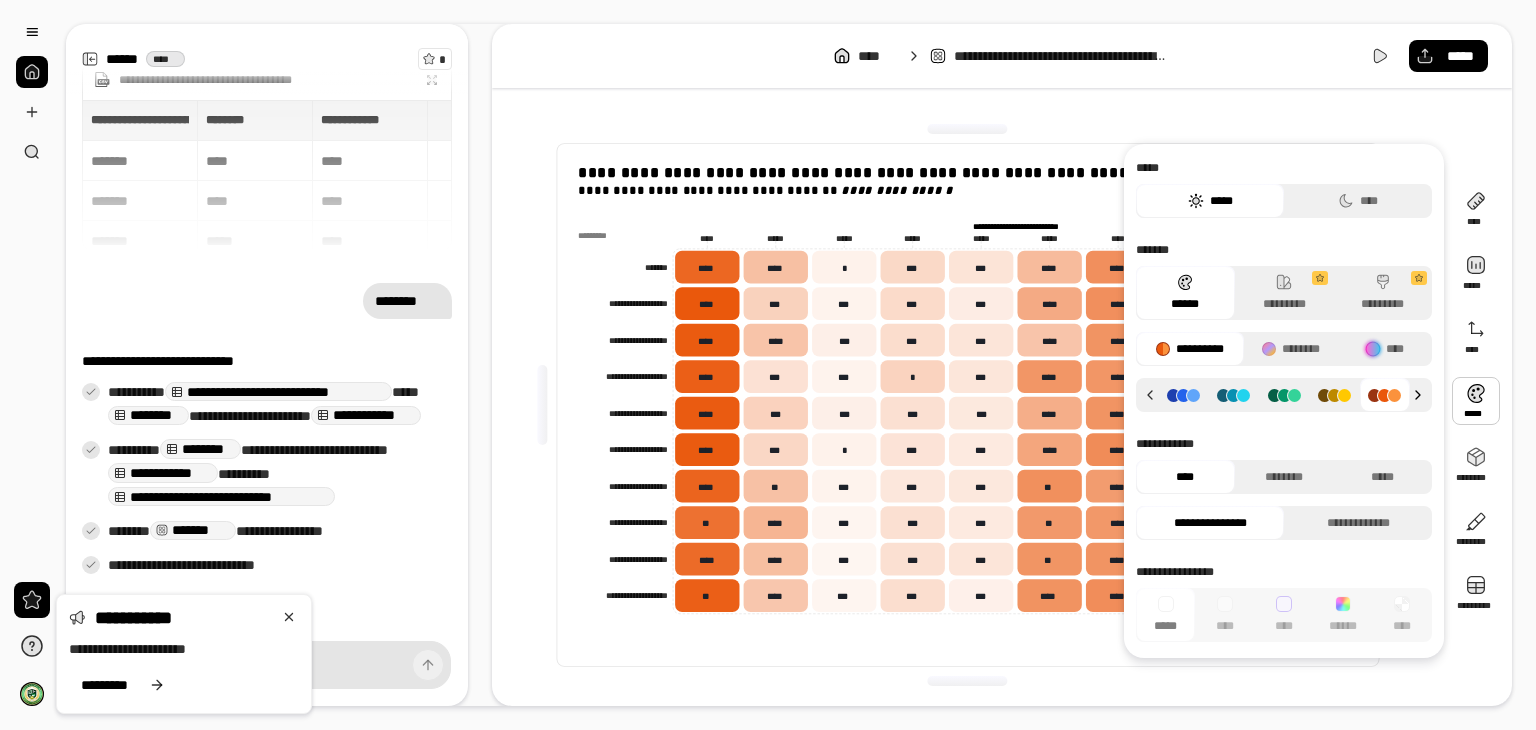 click 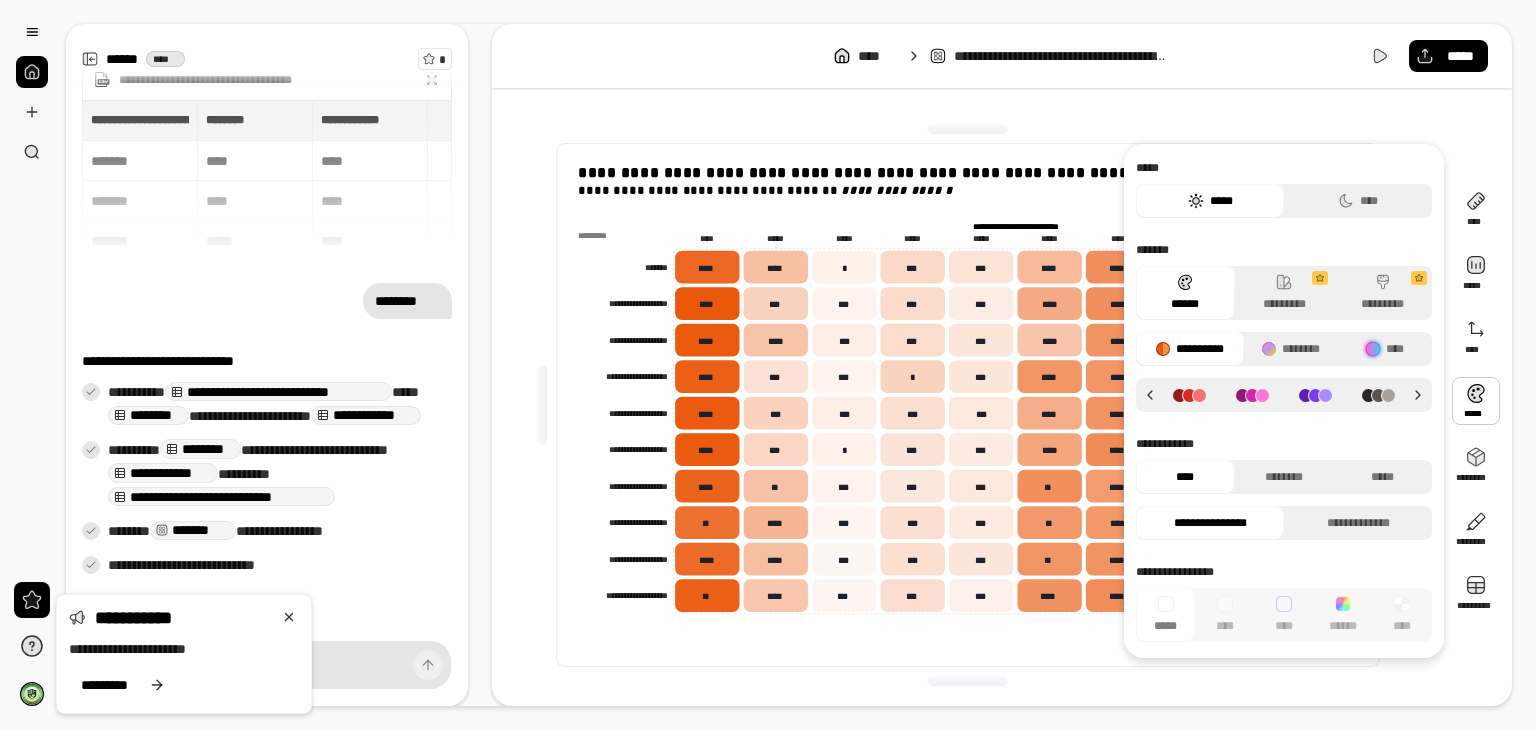click at bounding box center (1189, 395) 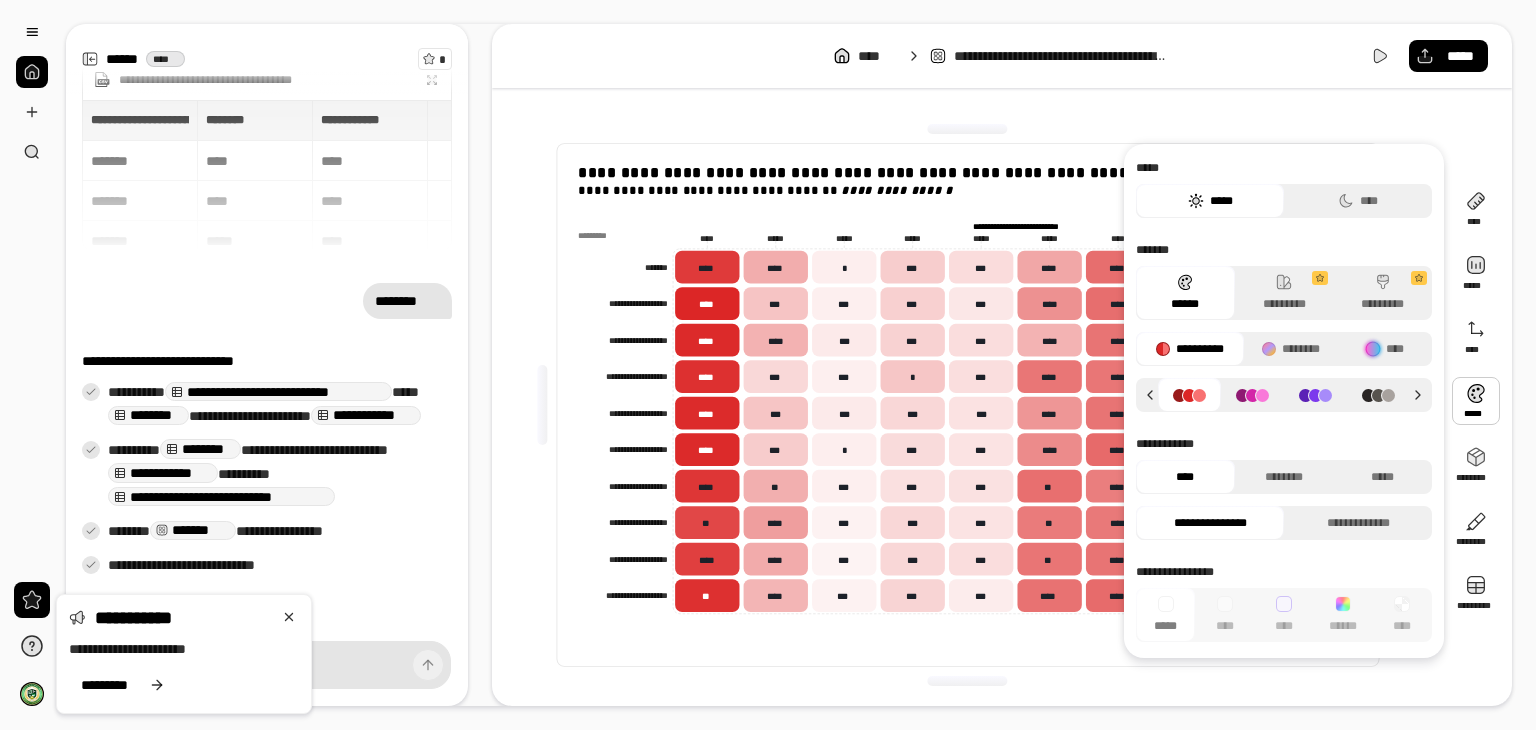 click at bounding box center (968, 129) 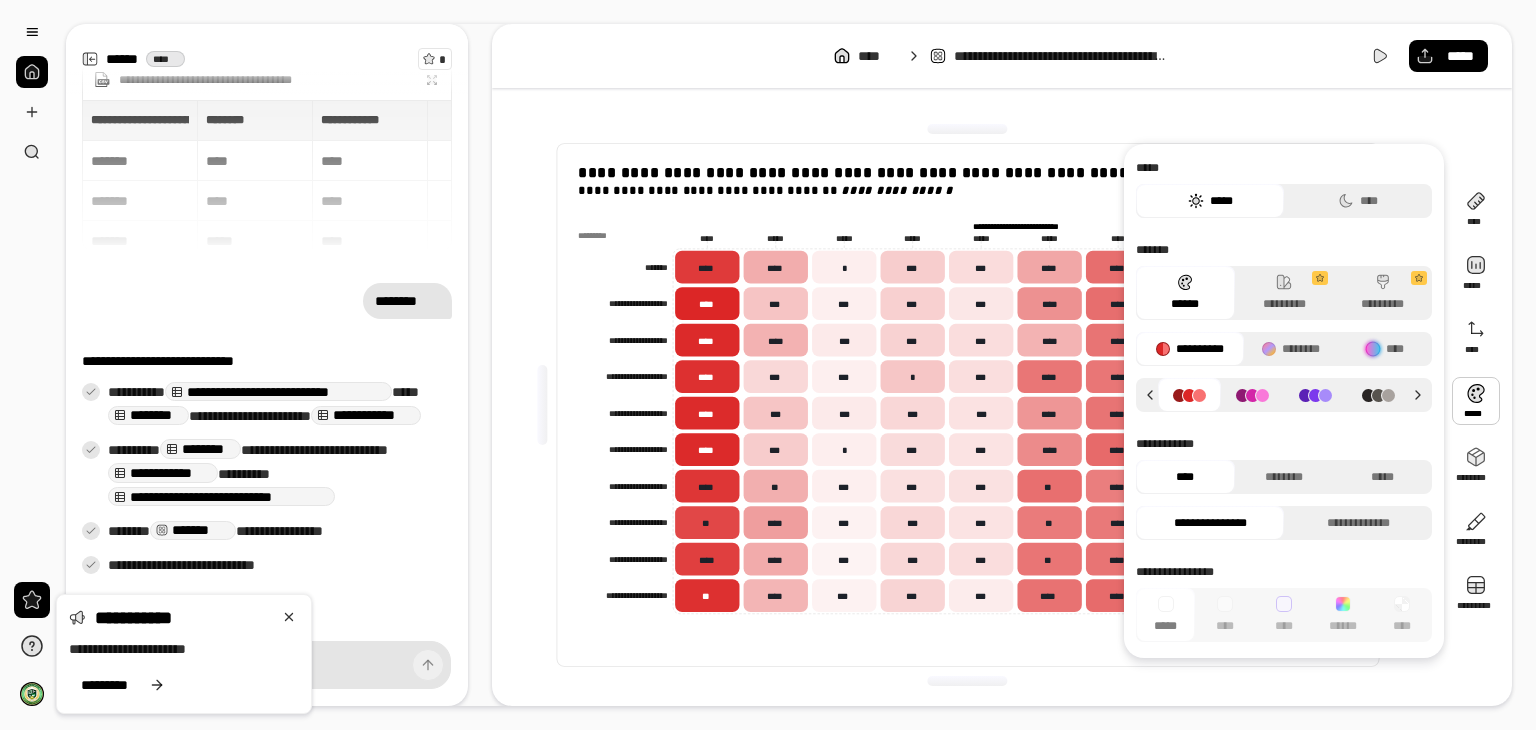 click on "**********" at bounding box center [968, 405] 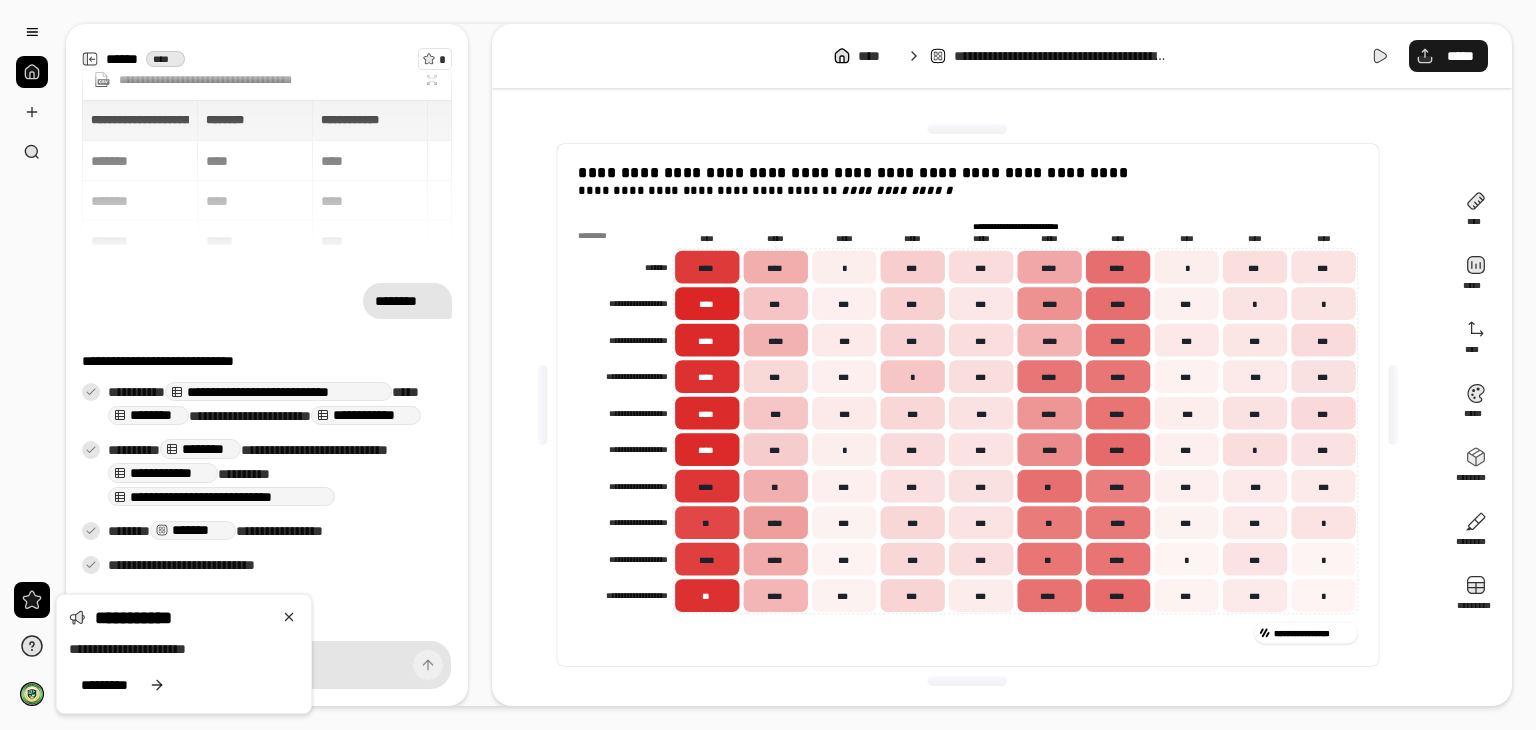 click on "*****" at bounding box center [1448, 56] 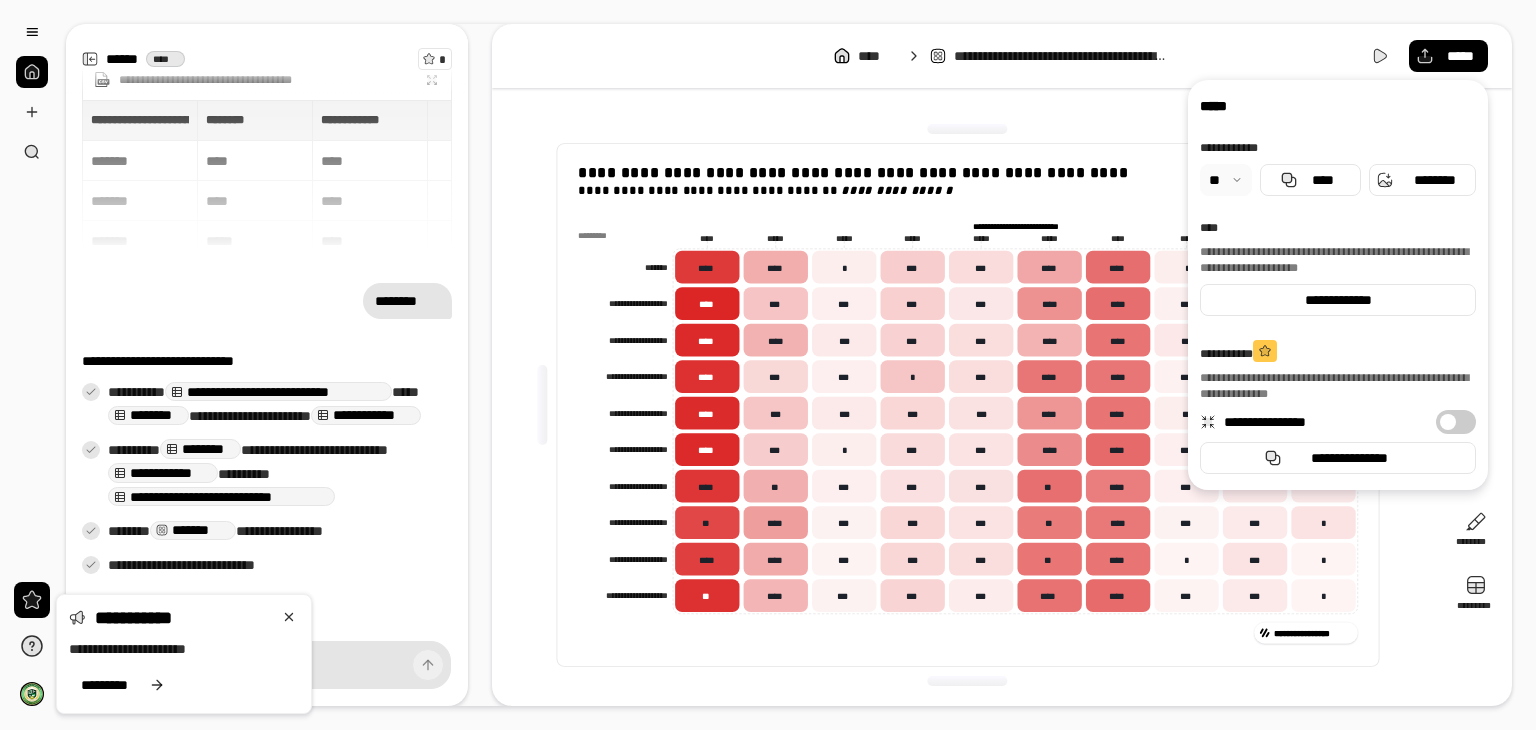 click at bounding box center (1226, 180) 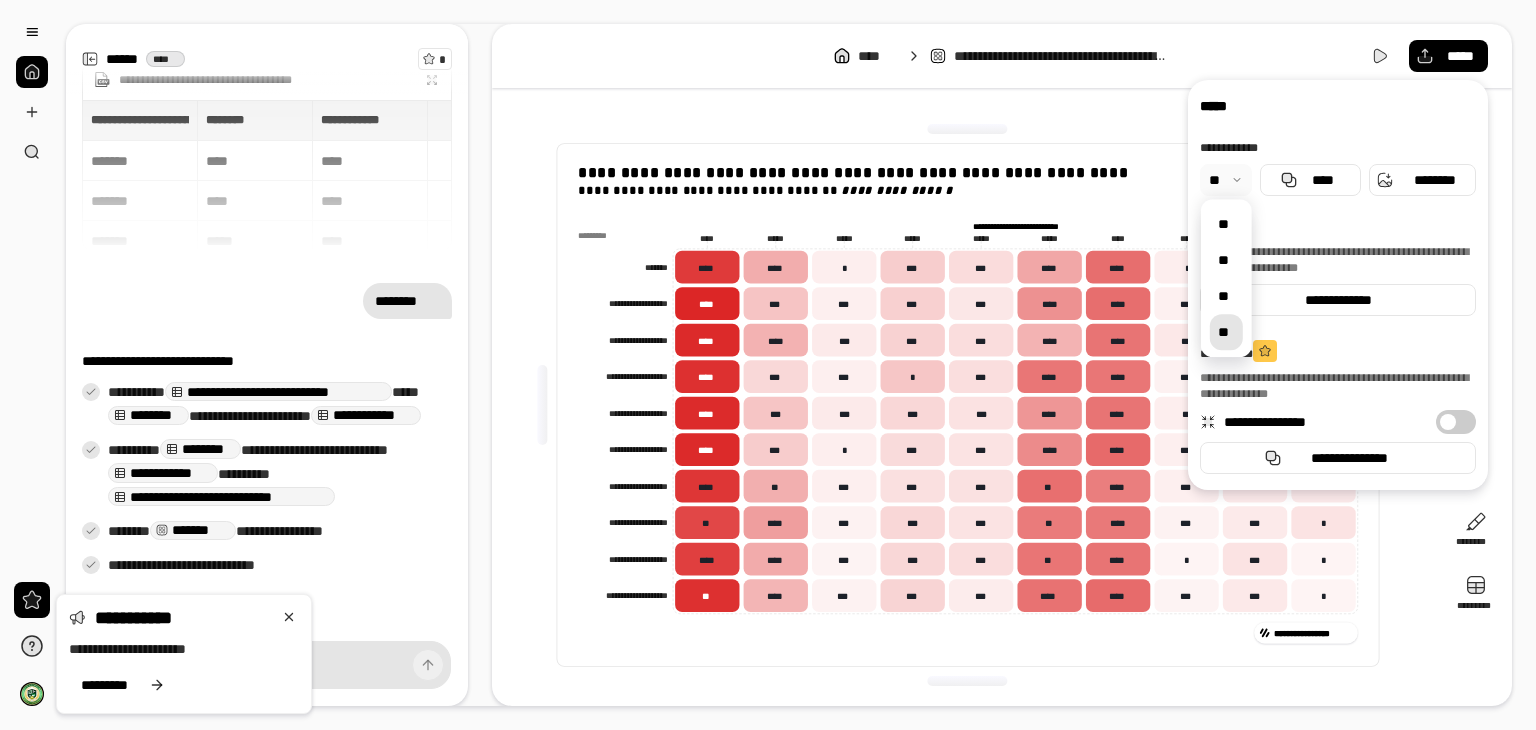 click on "**" at bounding box center (1226, 332) 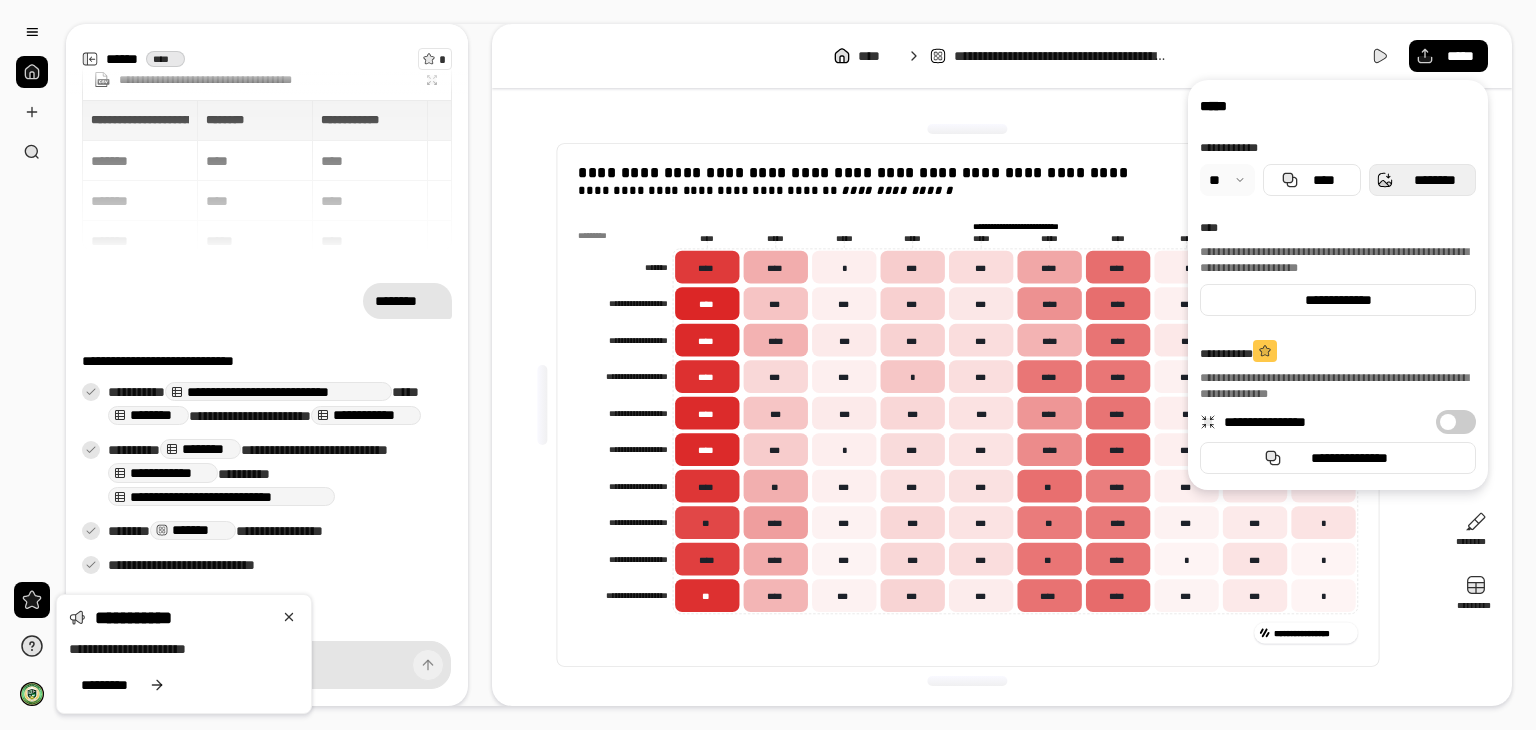 click on "********" at bounding box center (1422, 180) 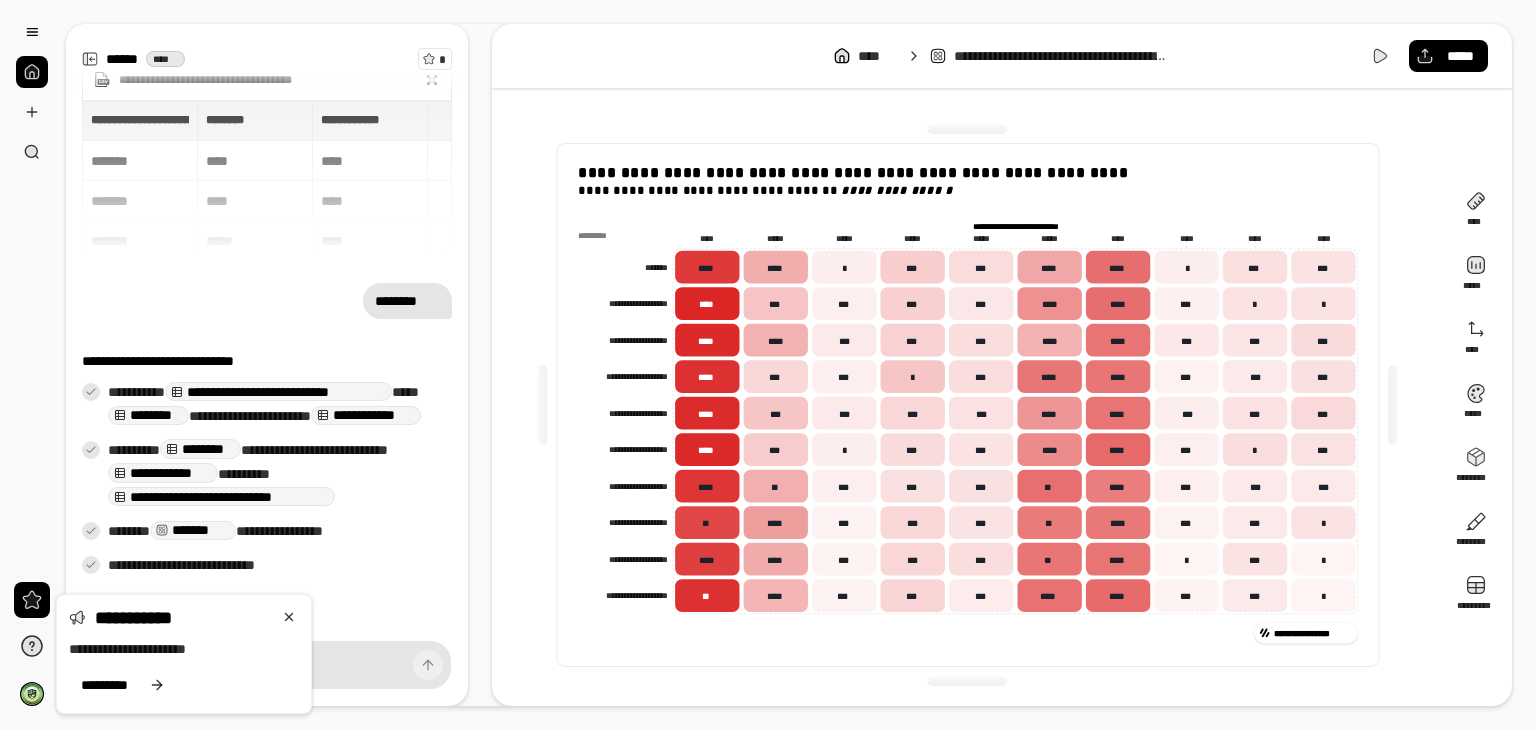 click on "**********" at bounding box center (968, 405) 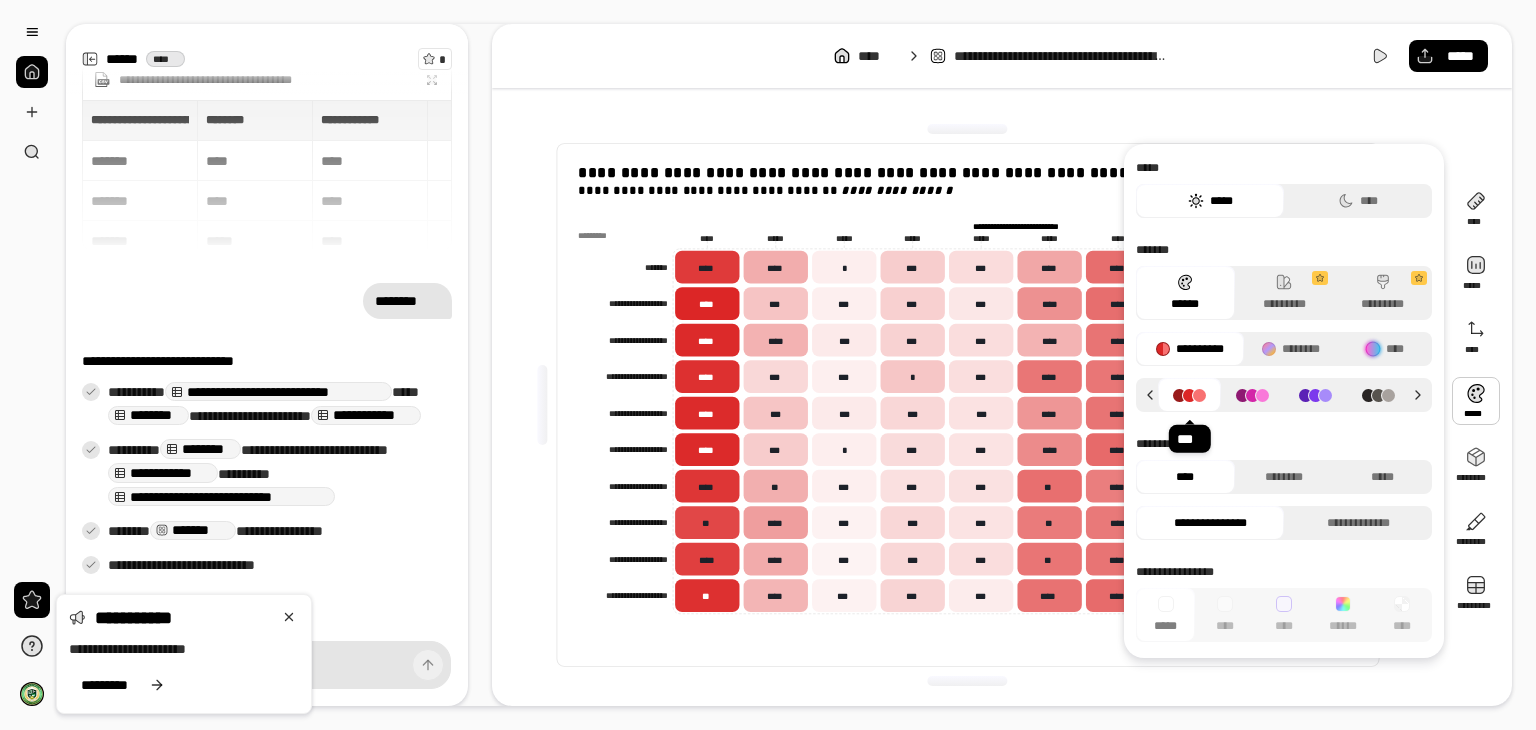 click 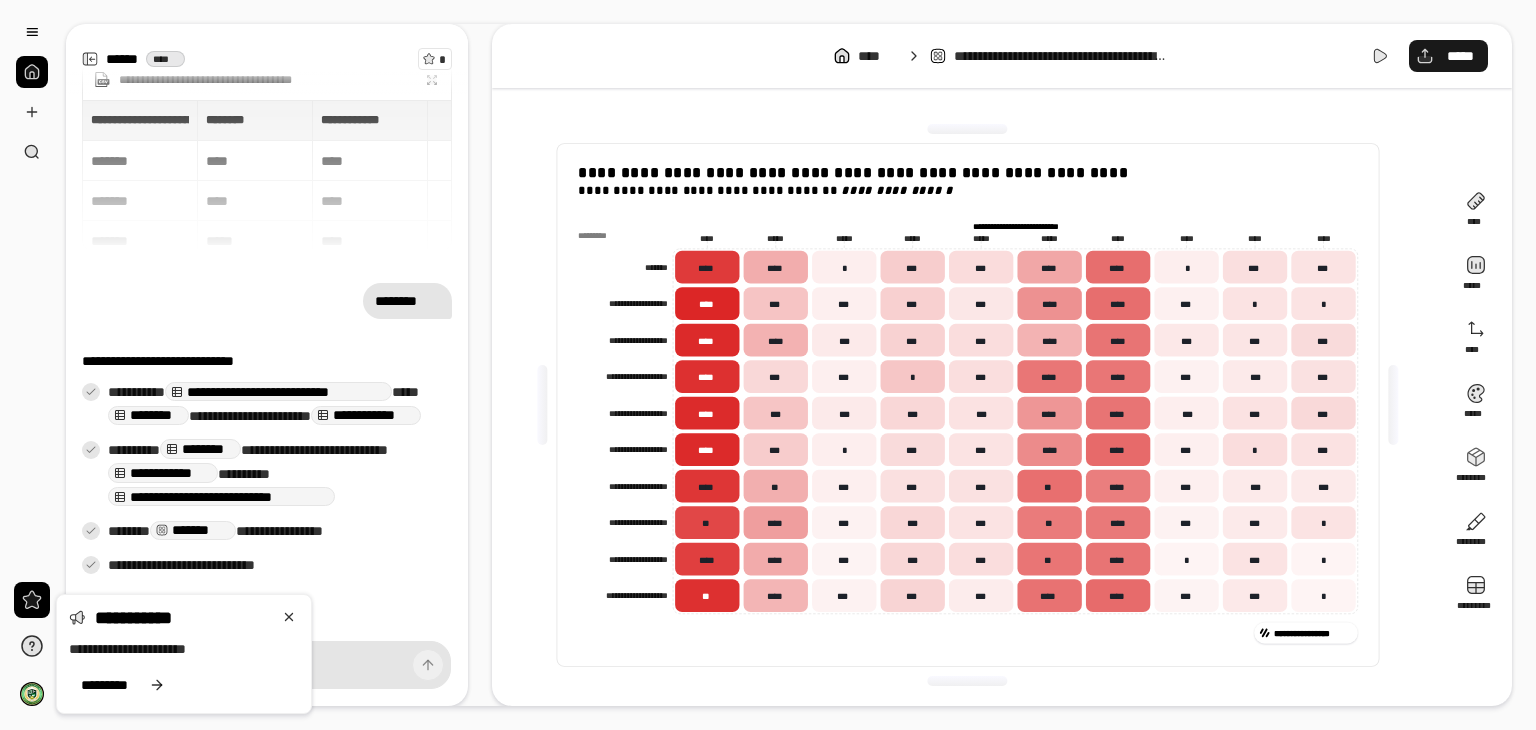 click on "*****" at bounding box center (1448, 56) 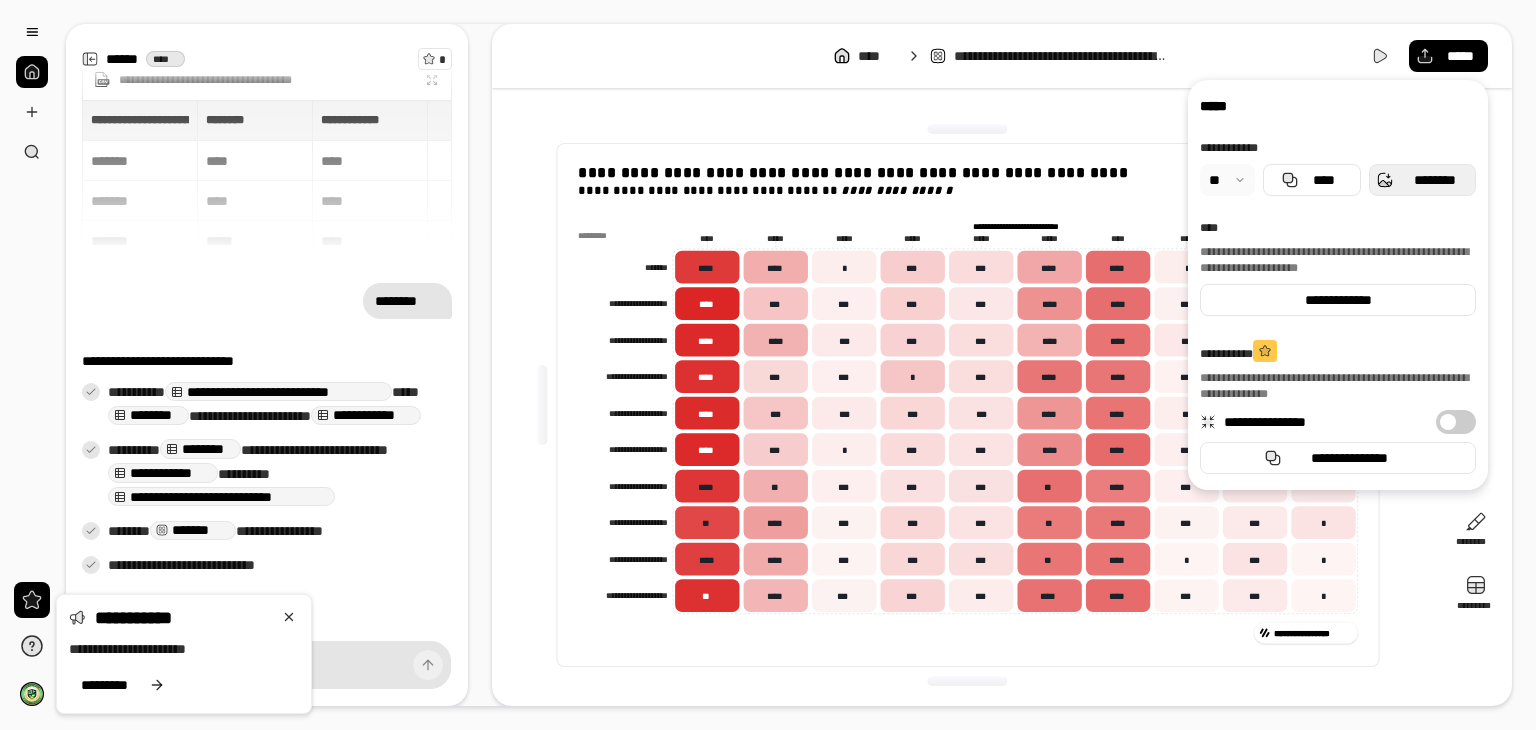 click on "********" at bounding box center (1422, 180) 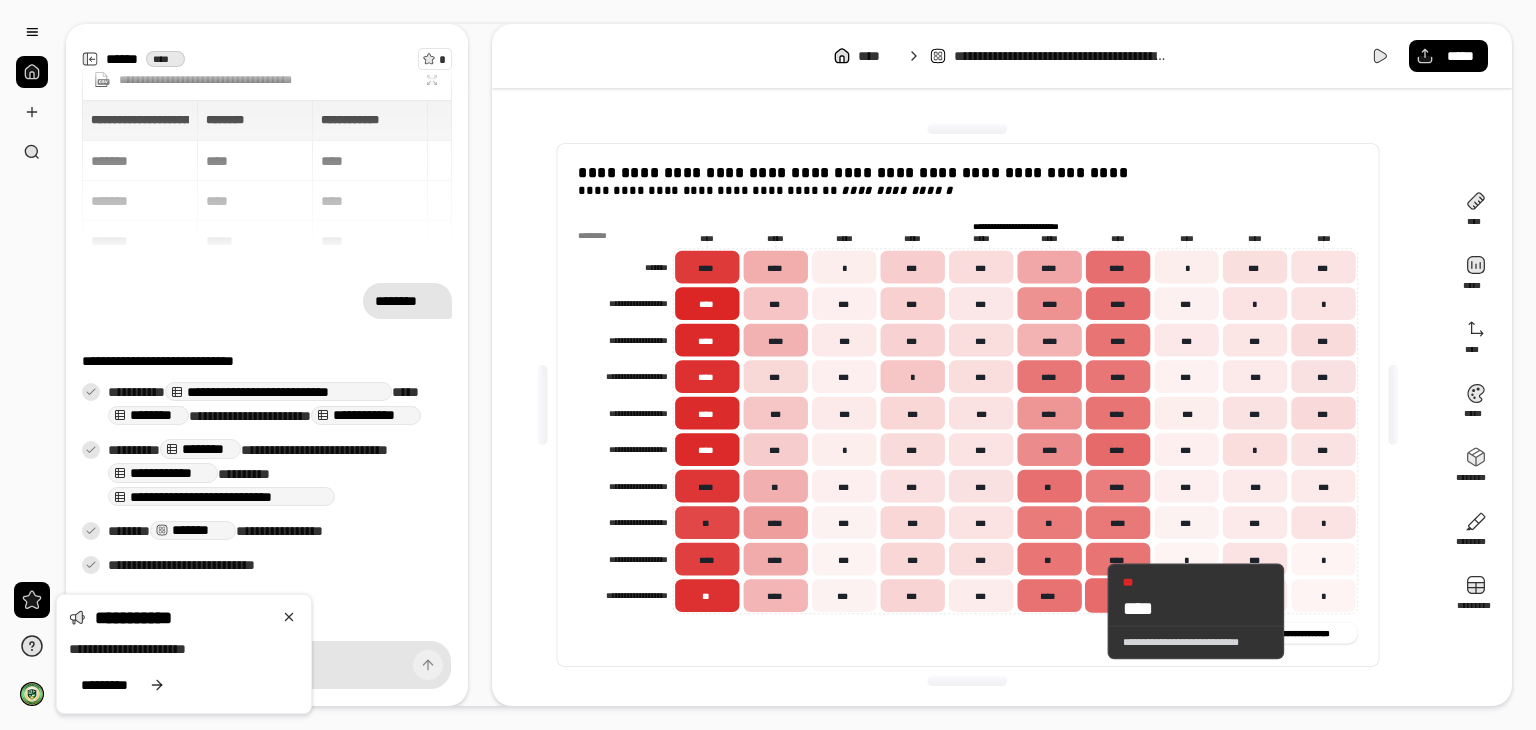 click 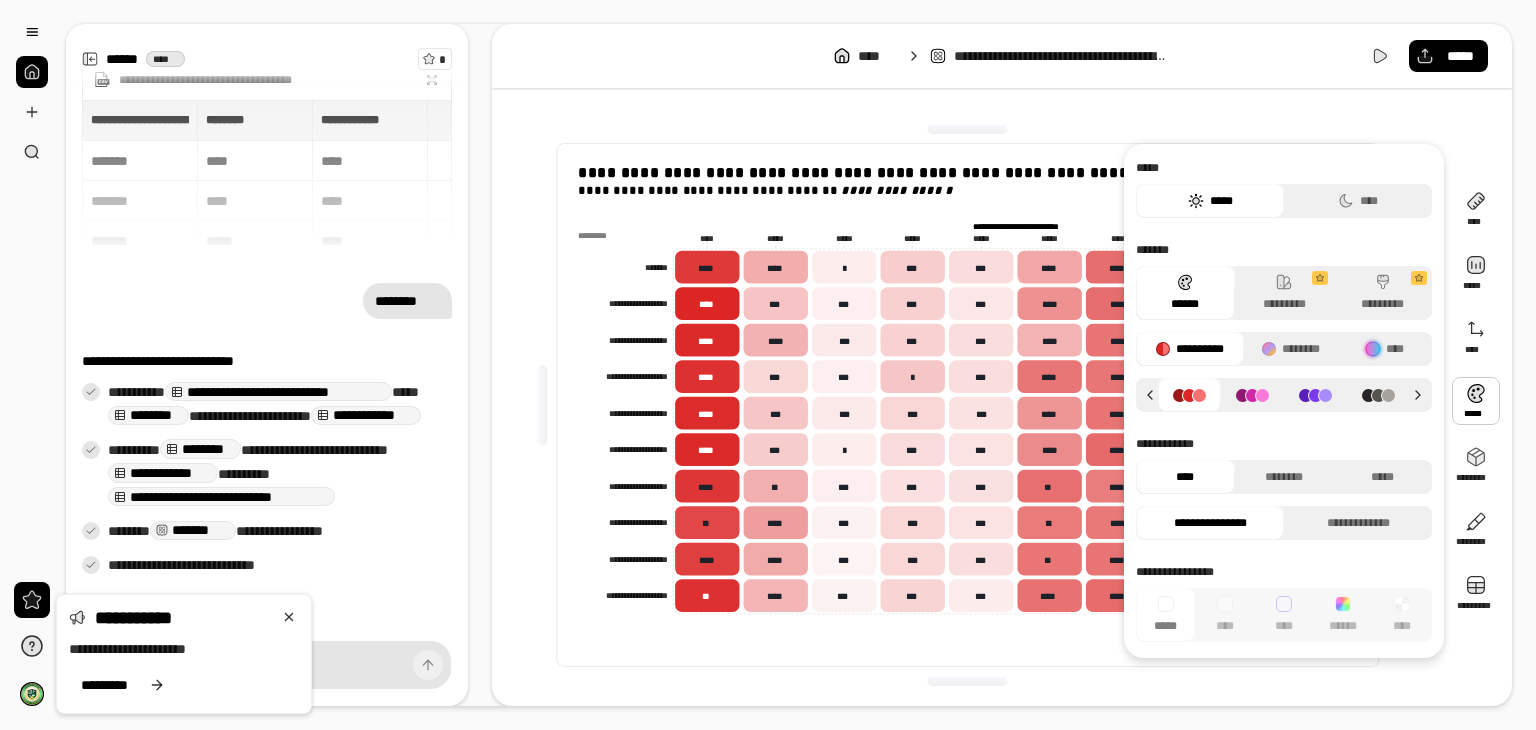 click at bounding box center (1476, 401) 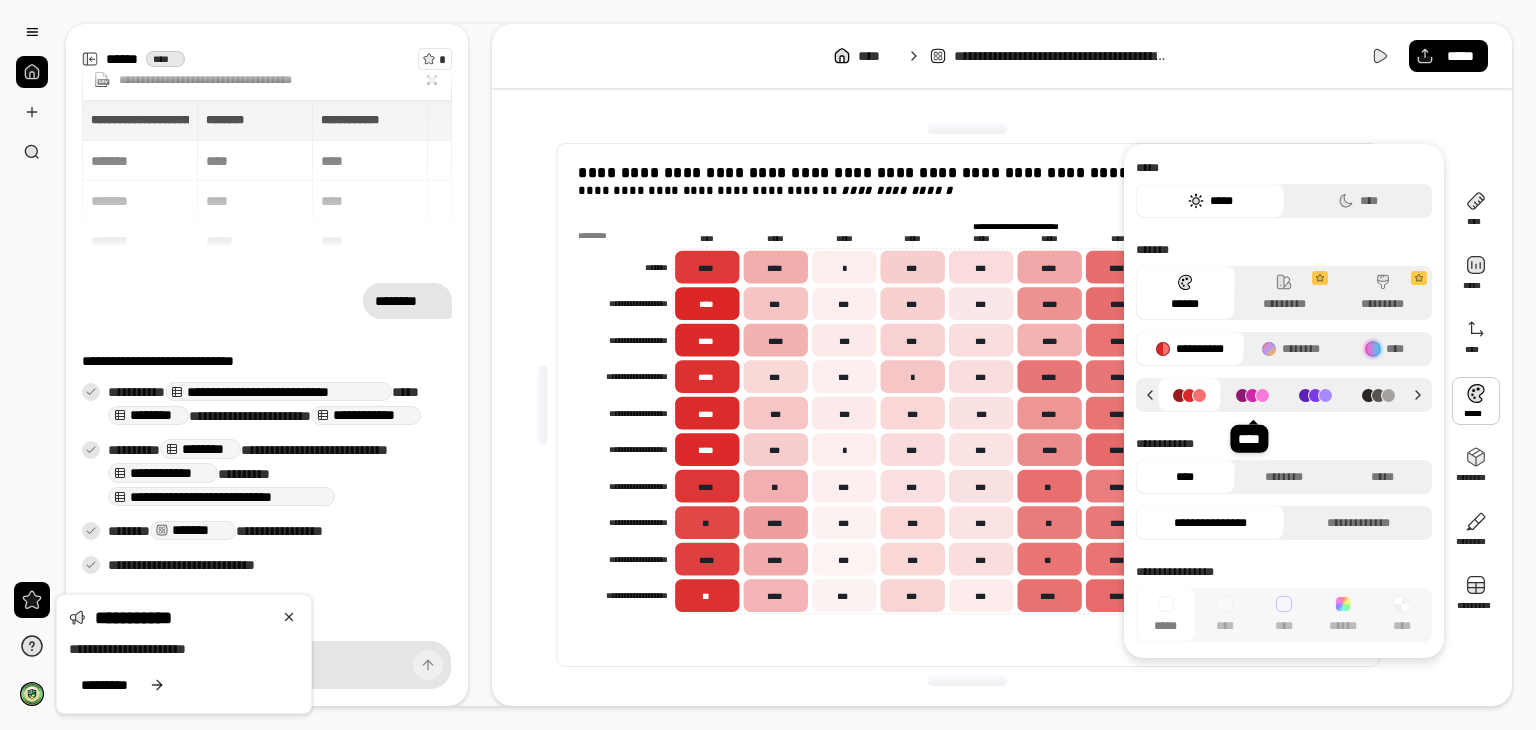click 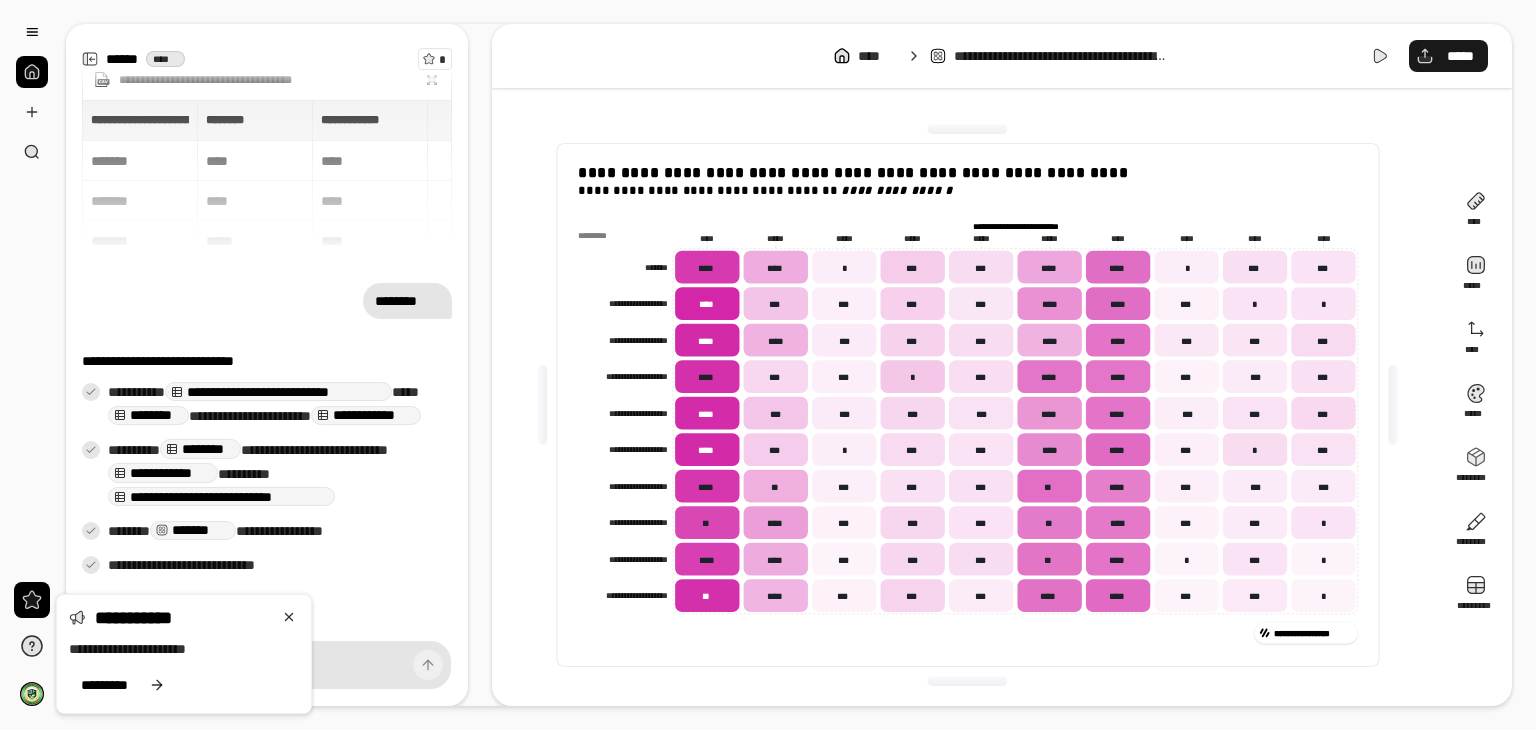 click on "*****" at bounding box center (1460, 56) 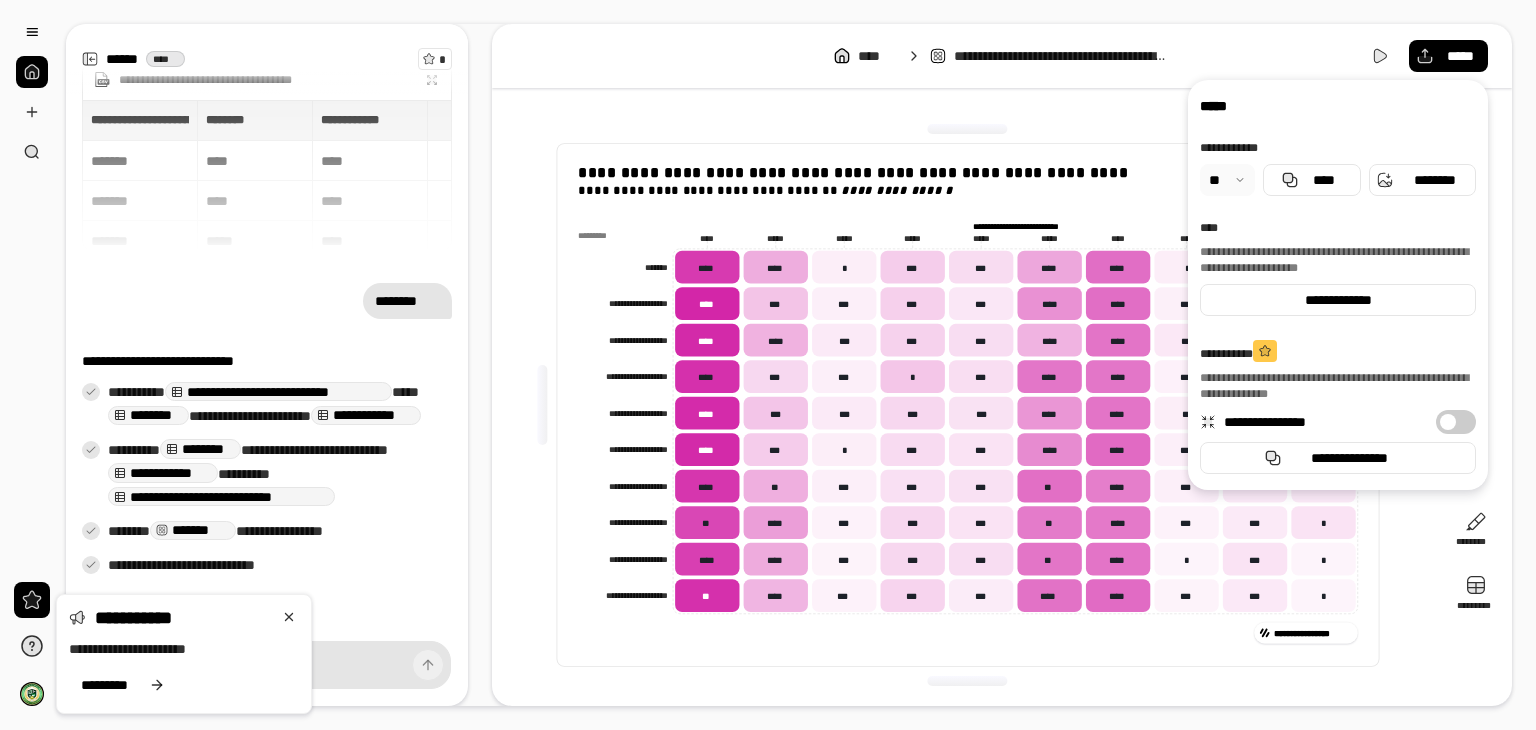 click on "**********" at bounding box center (1338, 285) 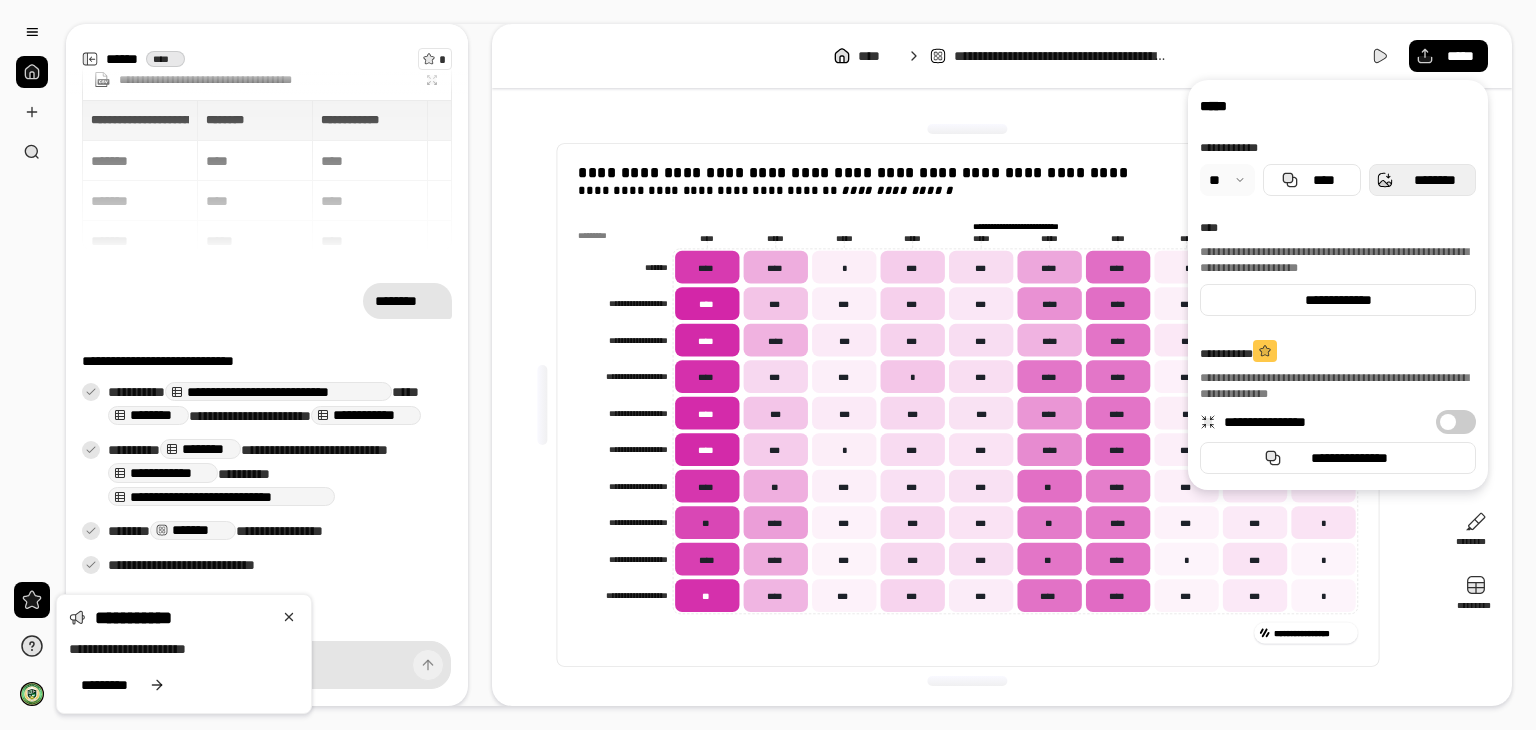 click on "********" at bounding box center (1422, 180) 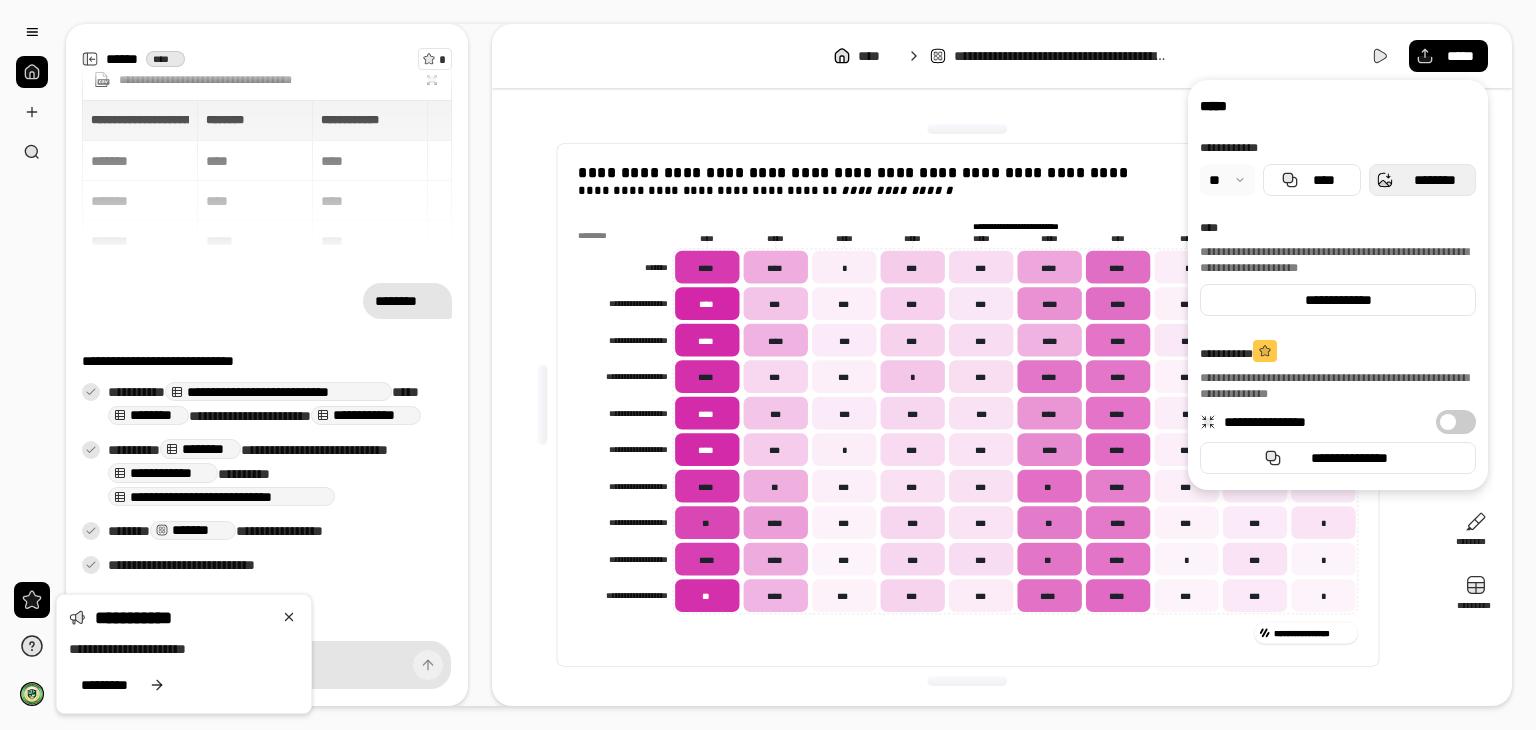 click on "********" at bounding box center [1434, 180] 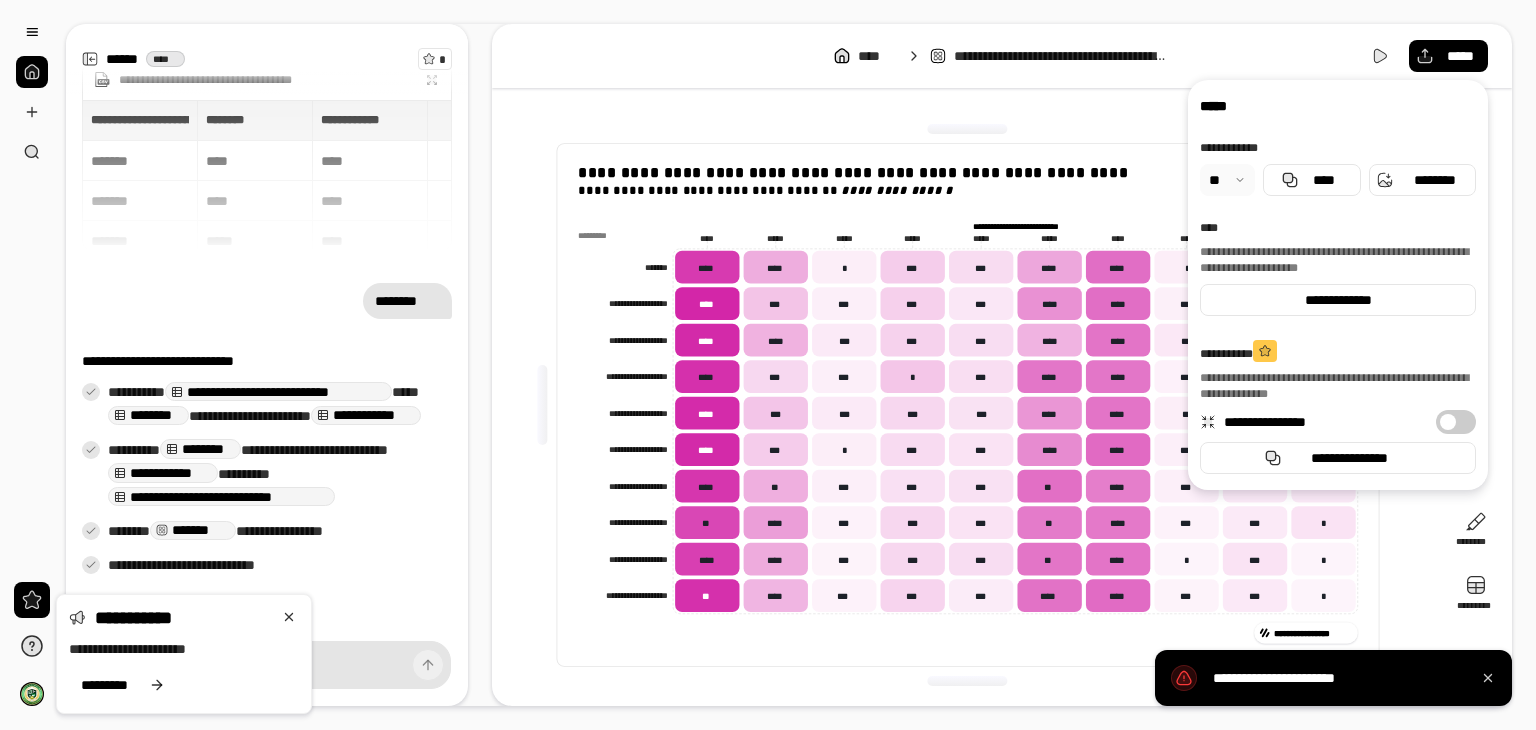 click on "**********" at bounding box center (1002, 56) 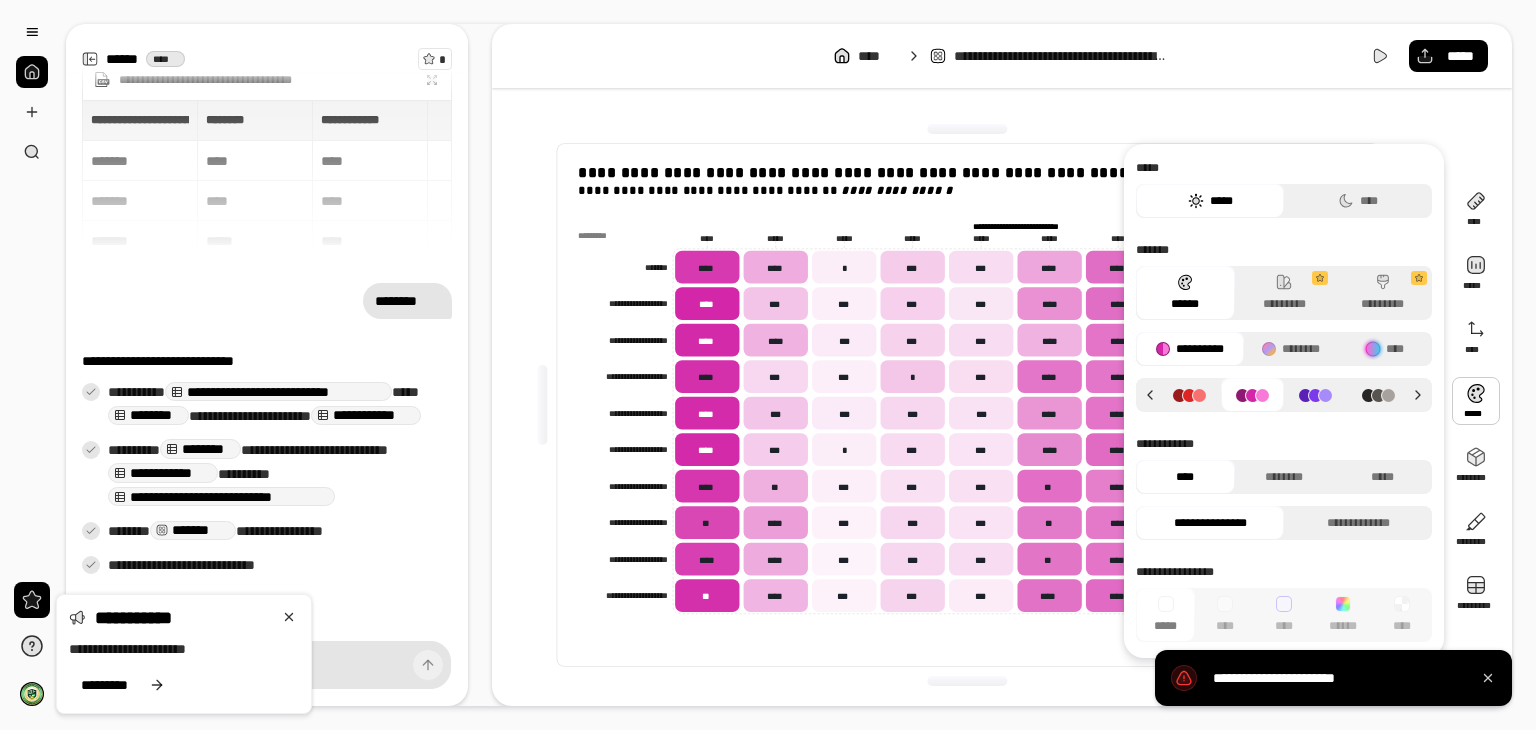 click at bounding box center [1476, 401] 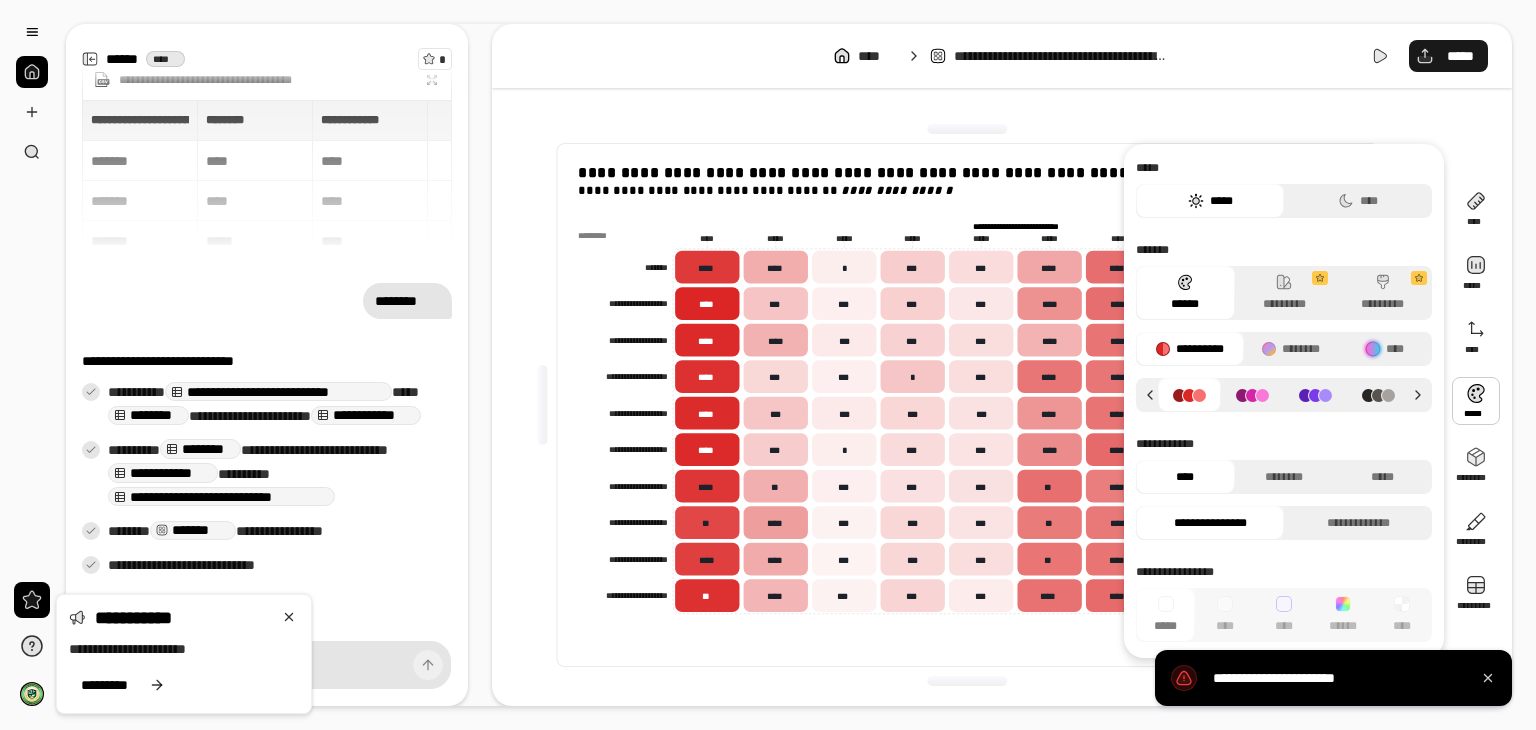 click on "*****" at bounding box center (1448, 56) 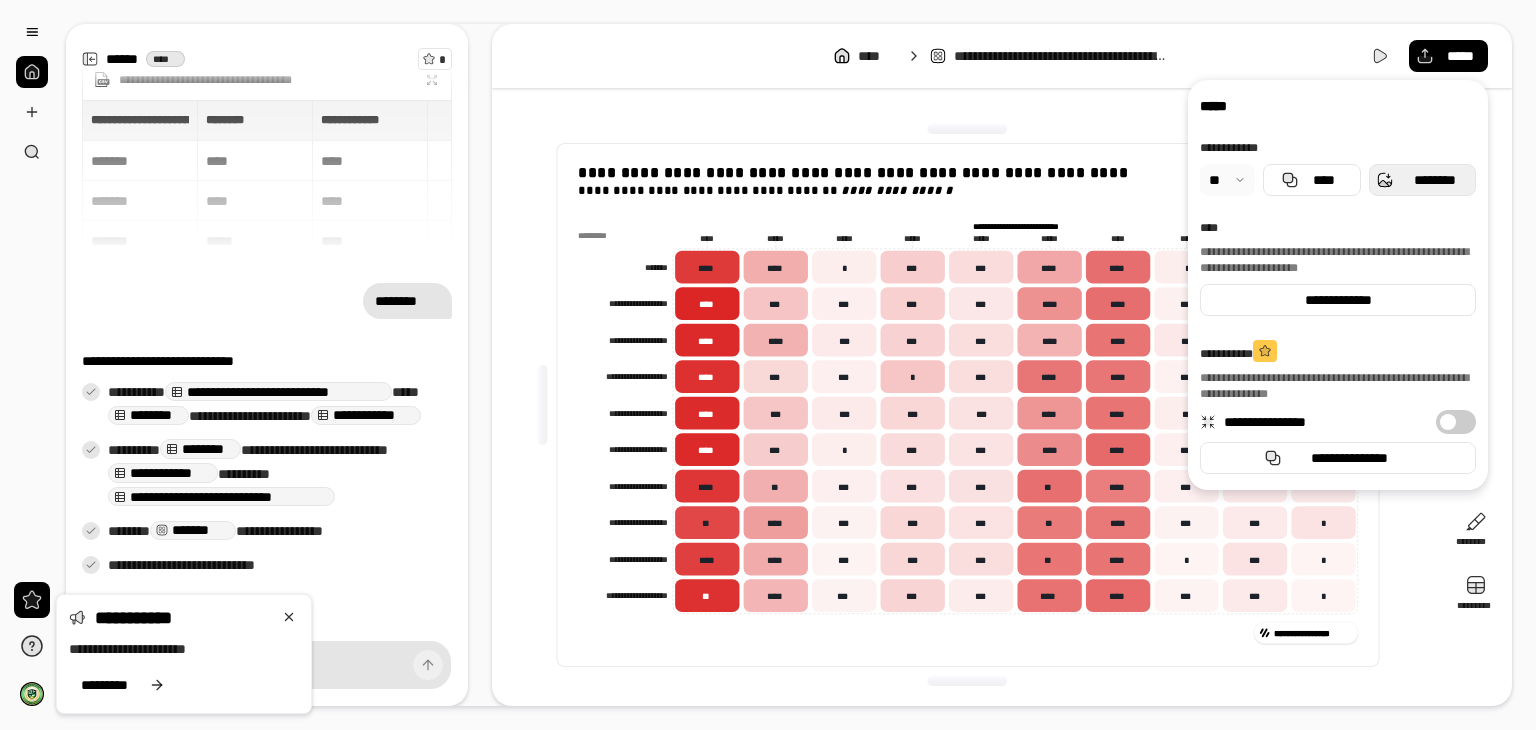 click on "********" at bounding box center [1422, 180] 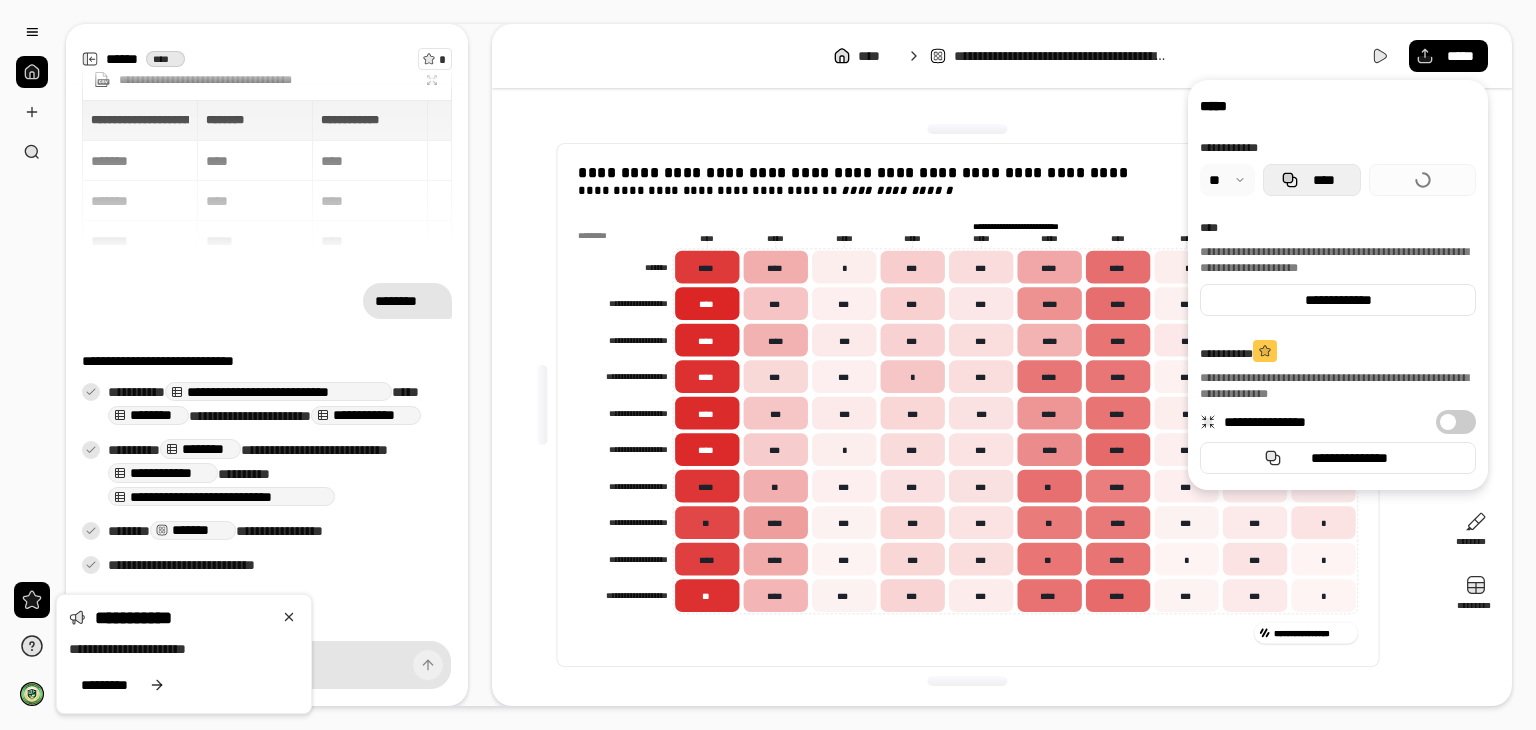 click on "****" at bounding box center (1312, 180) 